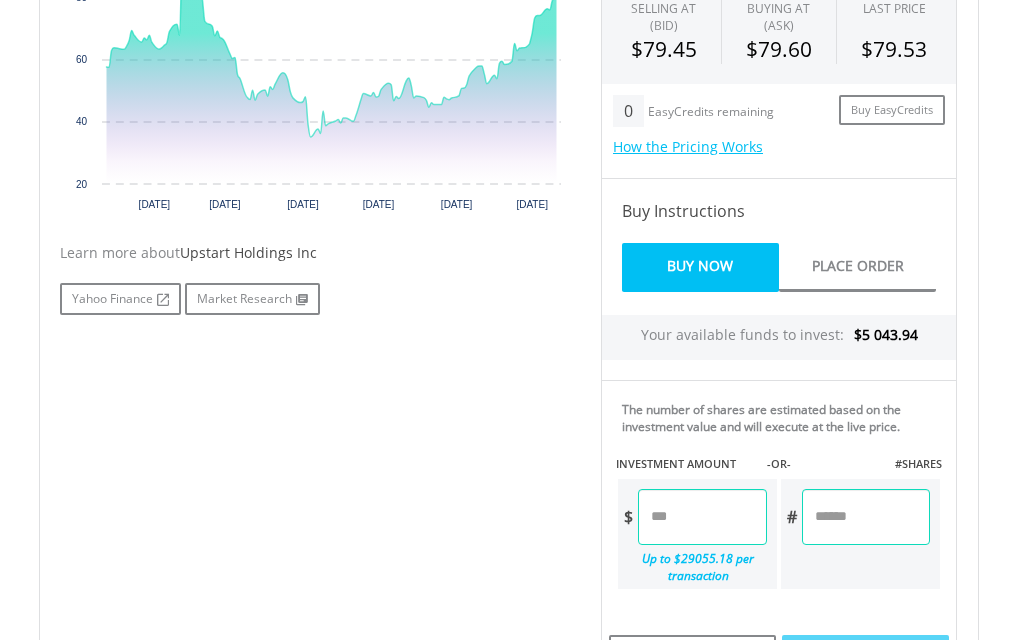 scroll, scrollTop: 848, scrollLeft: 0, axis: vertical 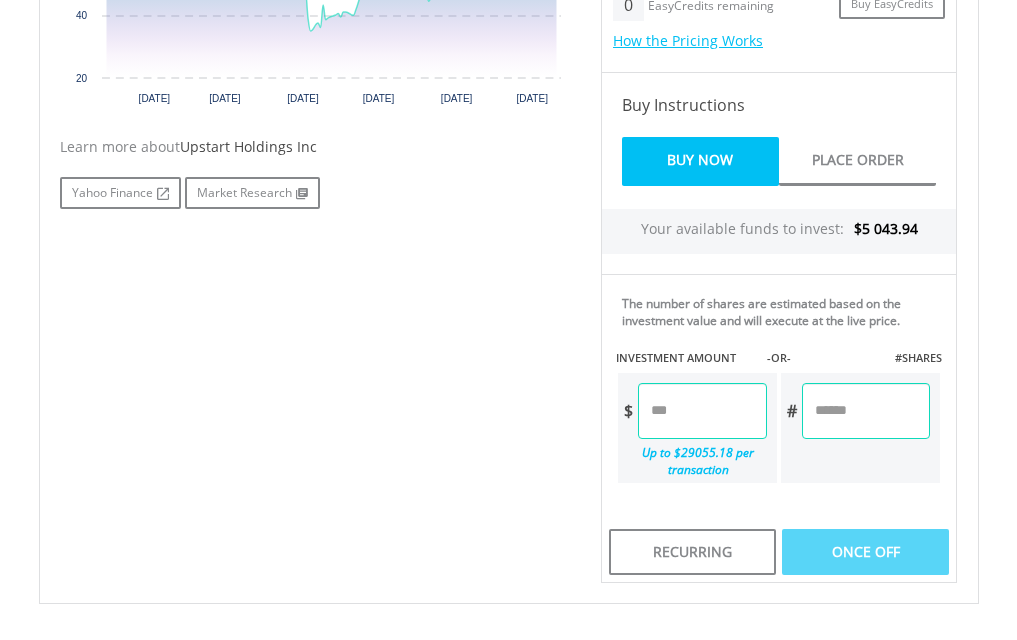 click at bounding box center [702, 411] 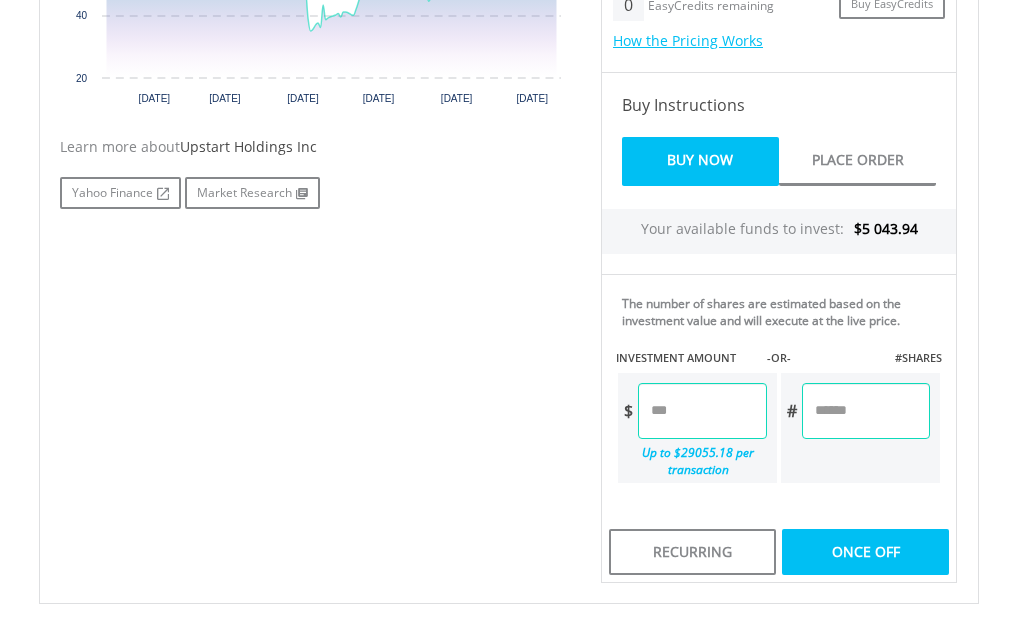 type on "****" 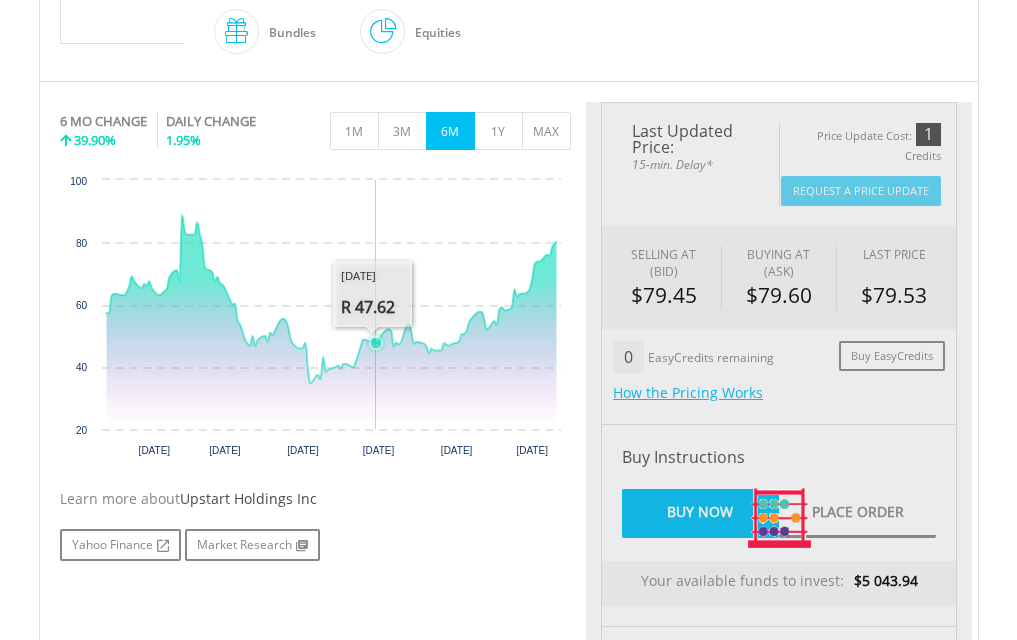 scroll, scrollTop: 530, scrollLeft: 0, axis: vertical 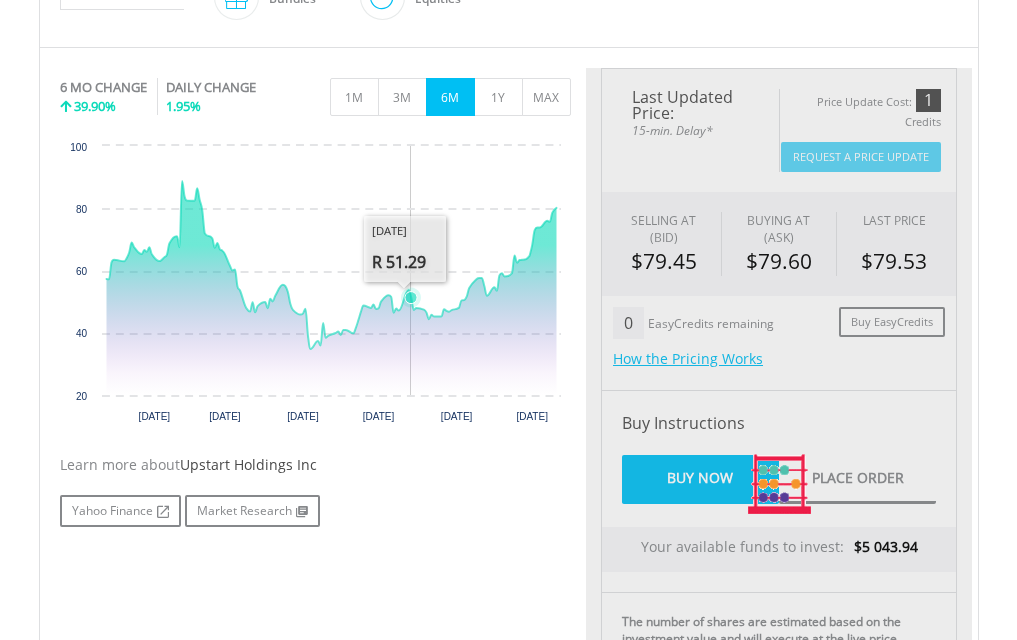 click 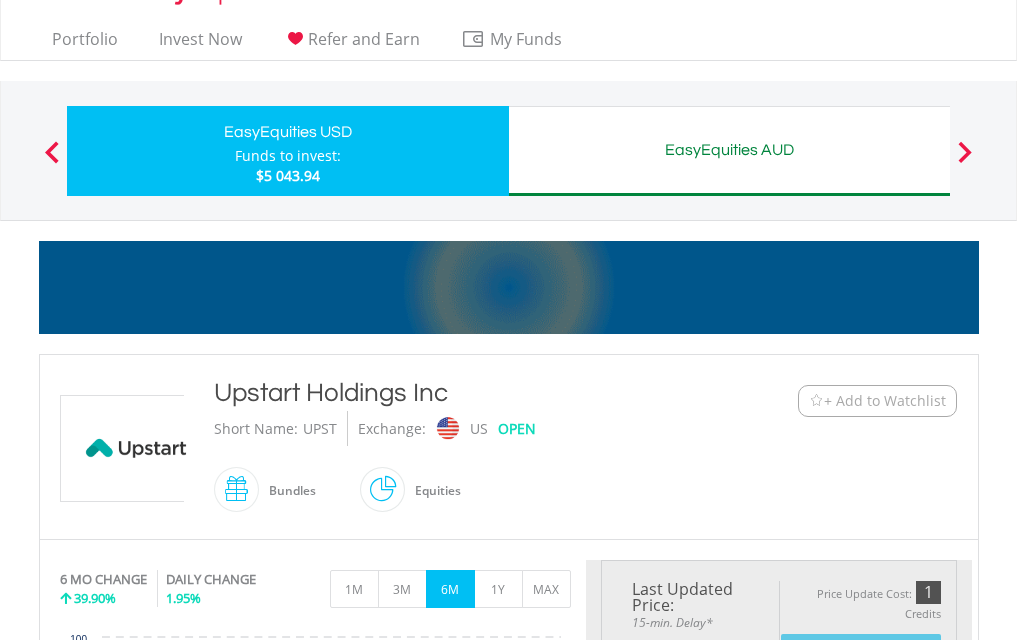 scroll, scrollTop: 0, scrollLeft: 0, axis: both 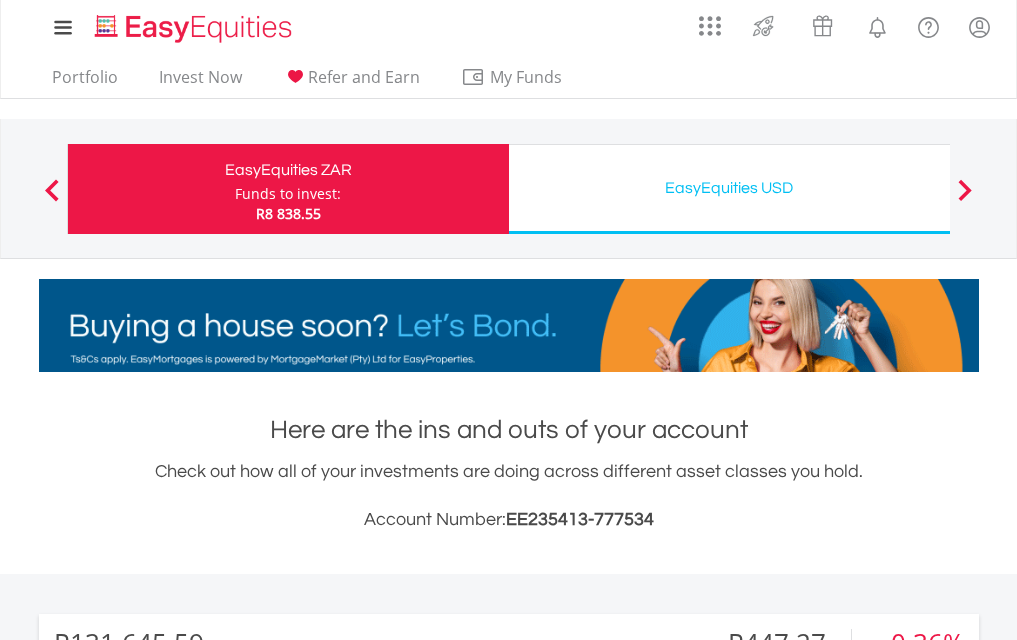 click on "EasyEquities USD" at bounding box center (729, 188) 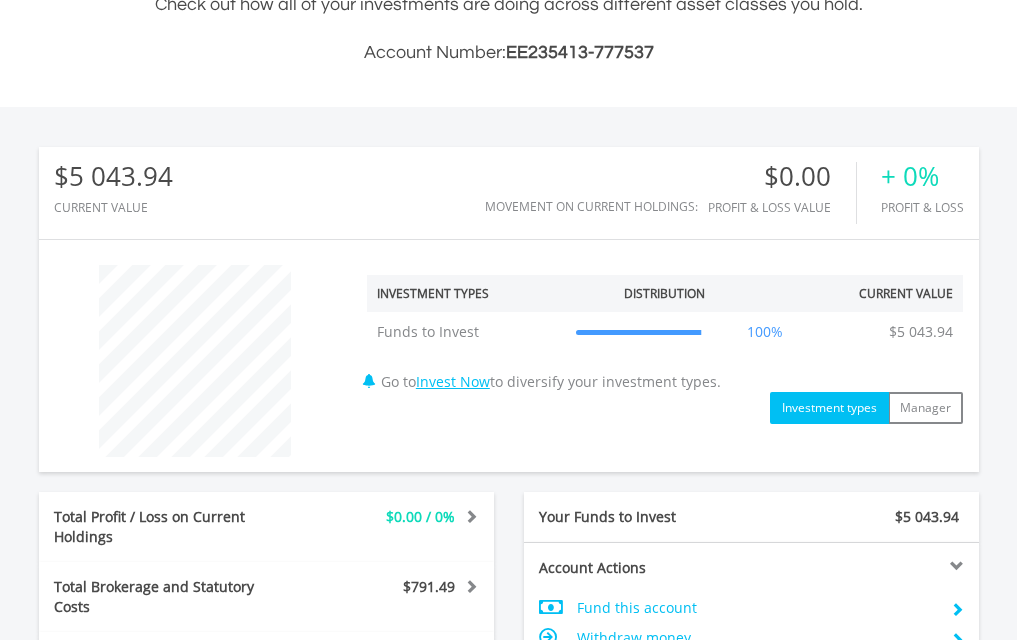 scroll, scrollTop: 570, scrollLeft: 0, axis: vertical 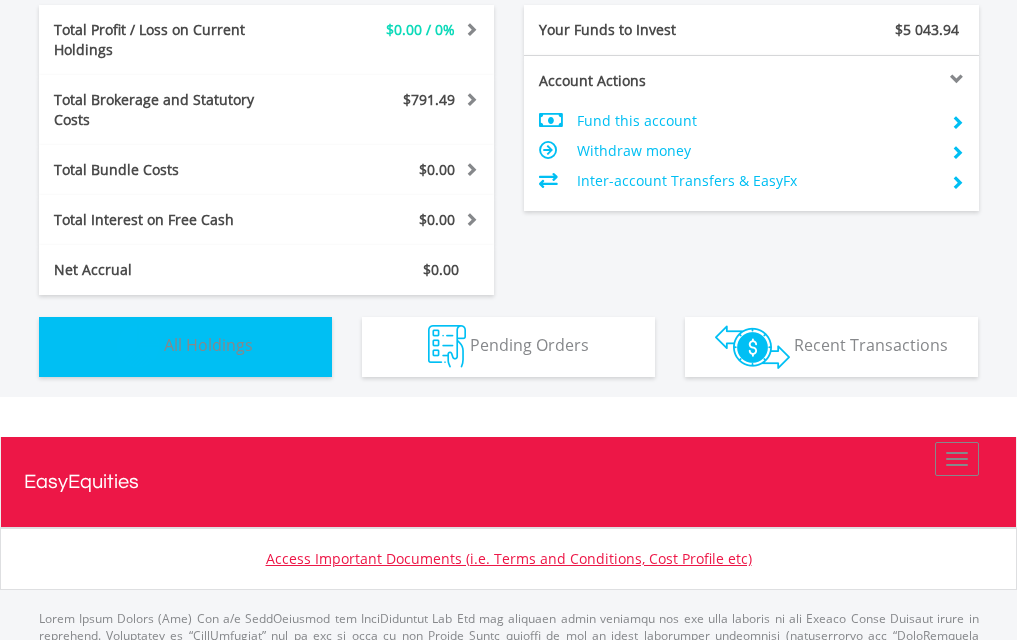 click on "Holdings
All Holdings" at bounding box center [185, 347] 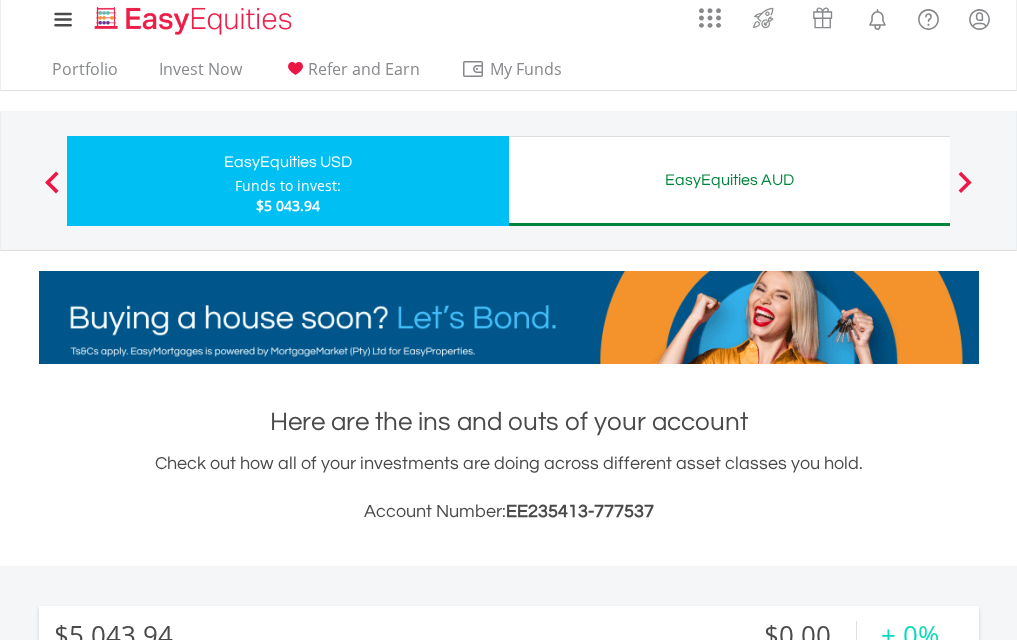 scroll, scrollTop: 0, scrollLeft: 0, axis: both 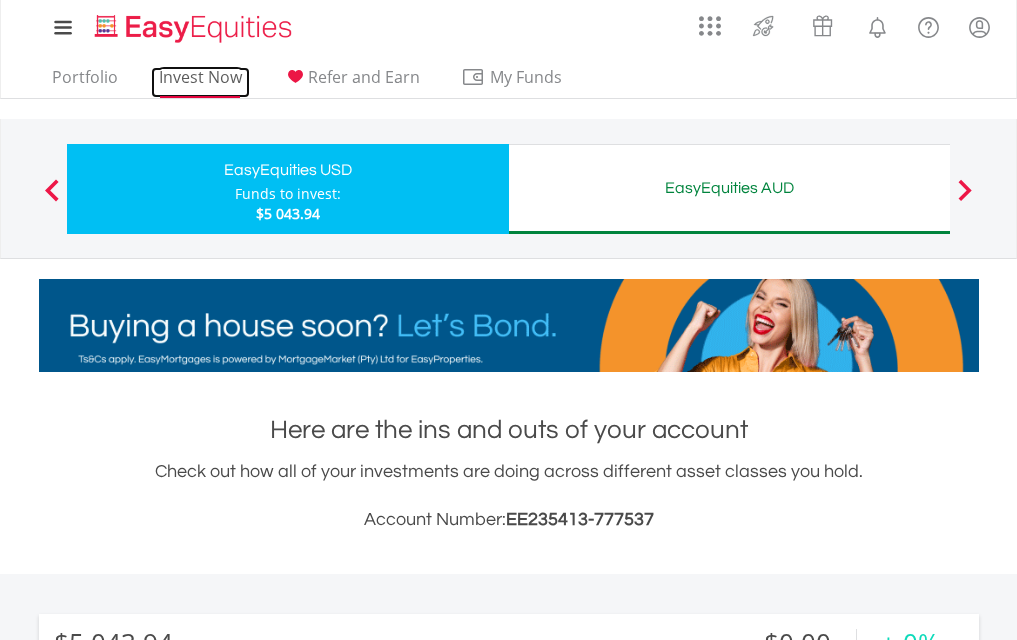 click on "Invest Now" at bounding box center (200, 82) 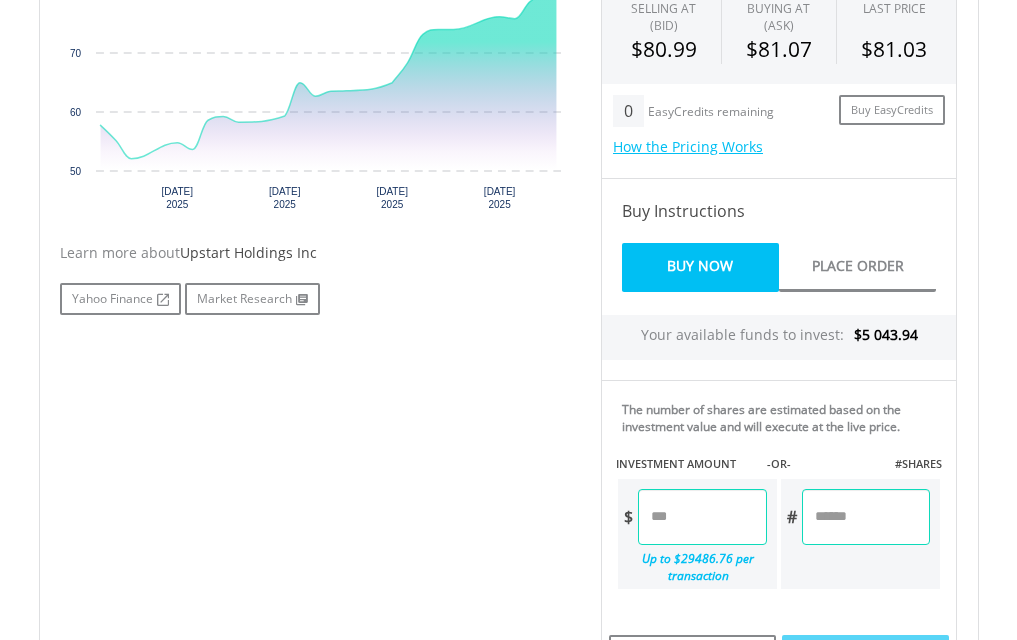 scroll, scrollTop: 848, scrollLeft: 0, axis: vertical 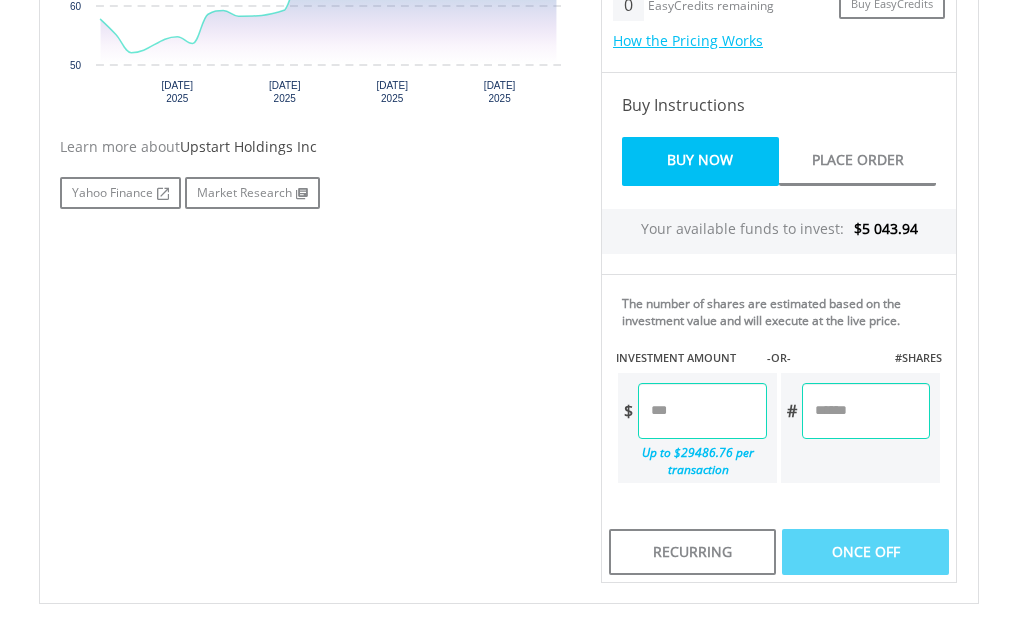 click at bounding box center [702, 411] 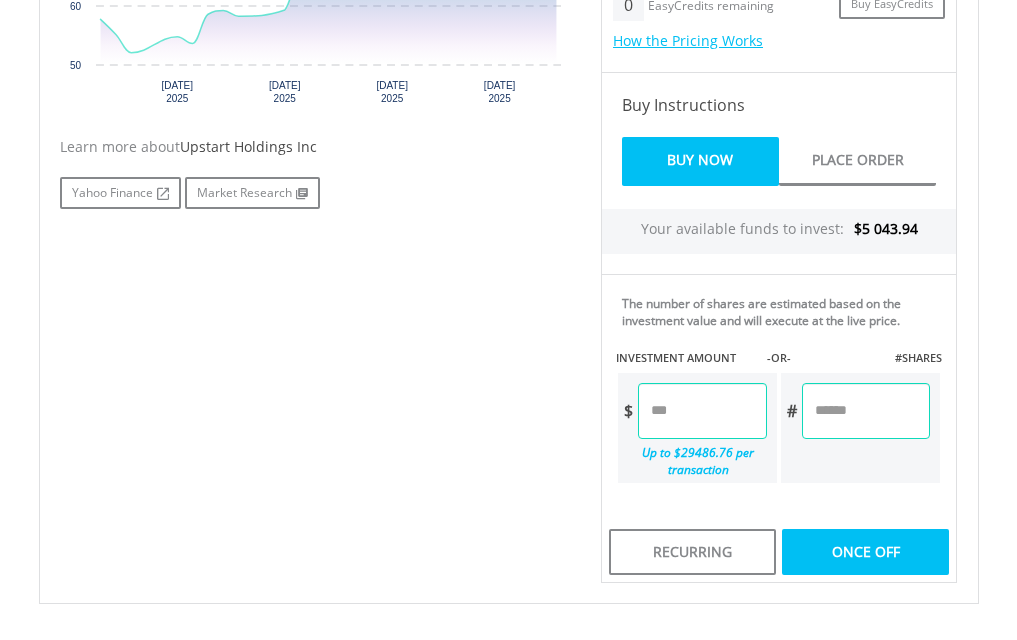 type on "******" 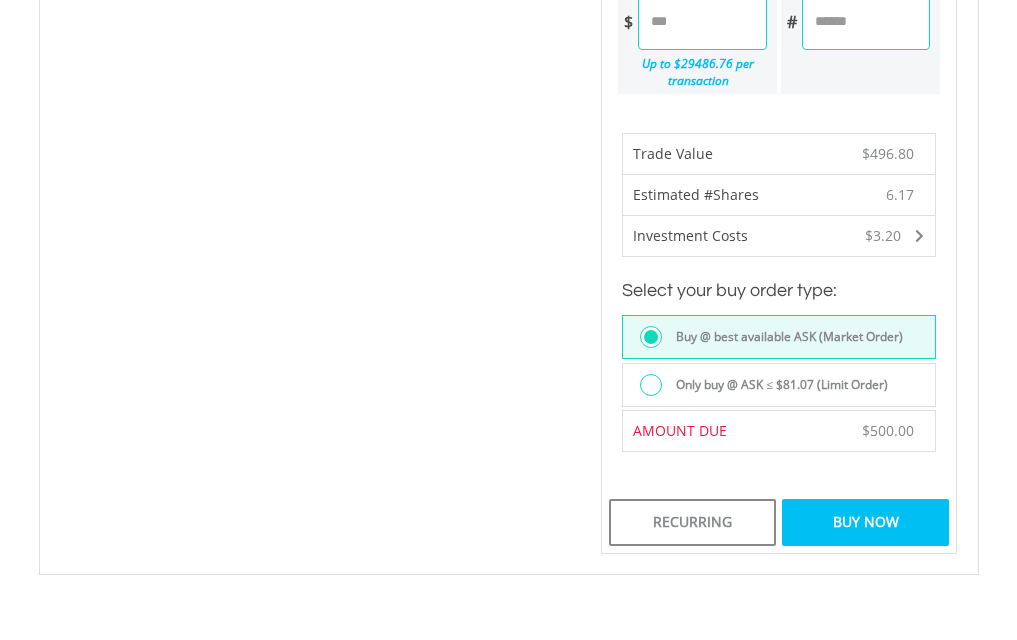 scroll, scrollTop: 1272, scrollLeft: 0, axis: vertical 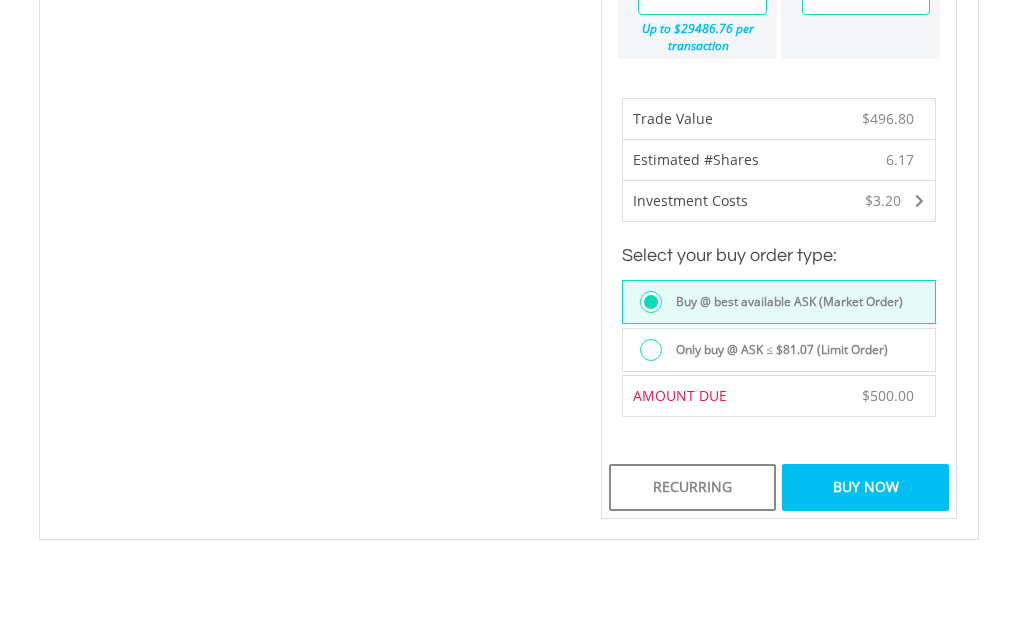 click on "Buy Now" at bounding box center (866, 487) 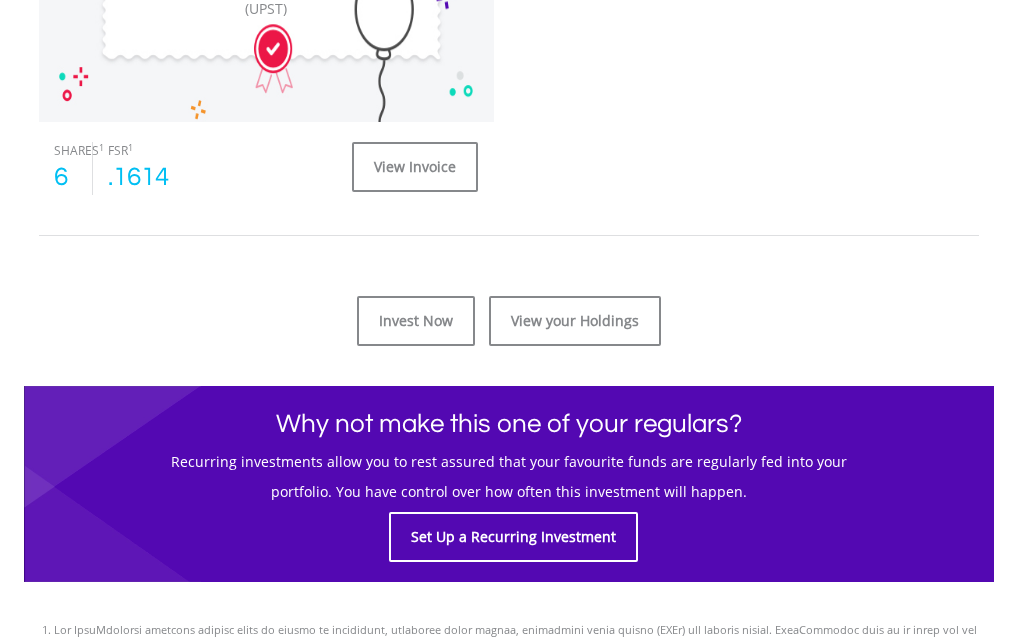scroll, scrollTop: 848, scrollLeft: 0, axis: vertical 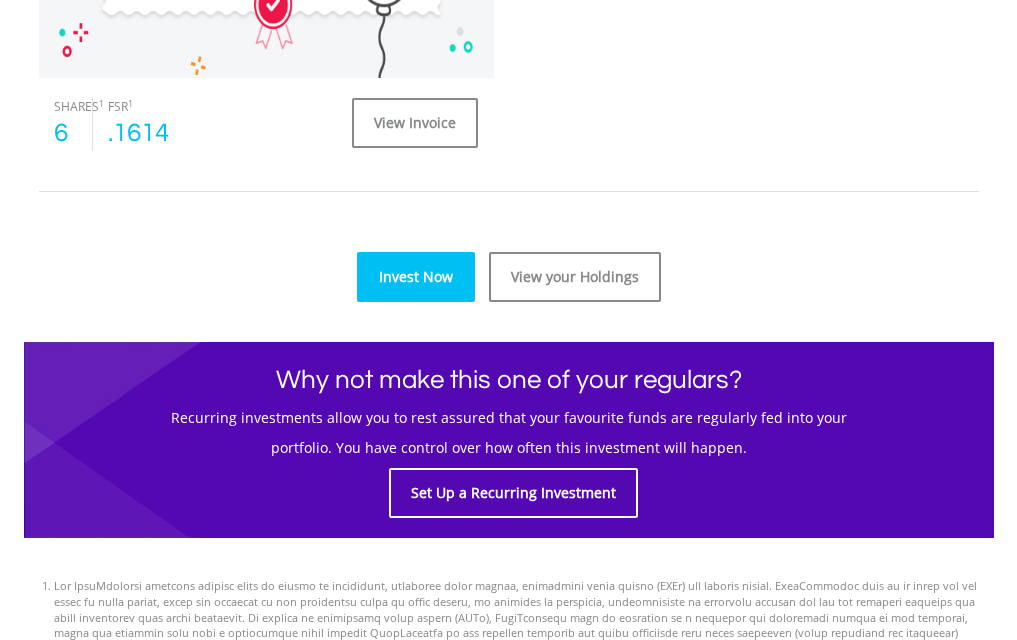 click on "Invest Now" at bounding box center [416, 277] 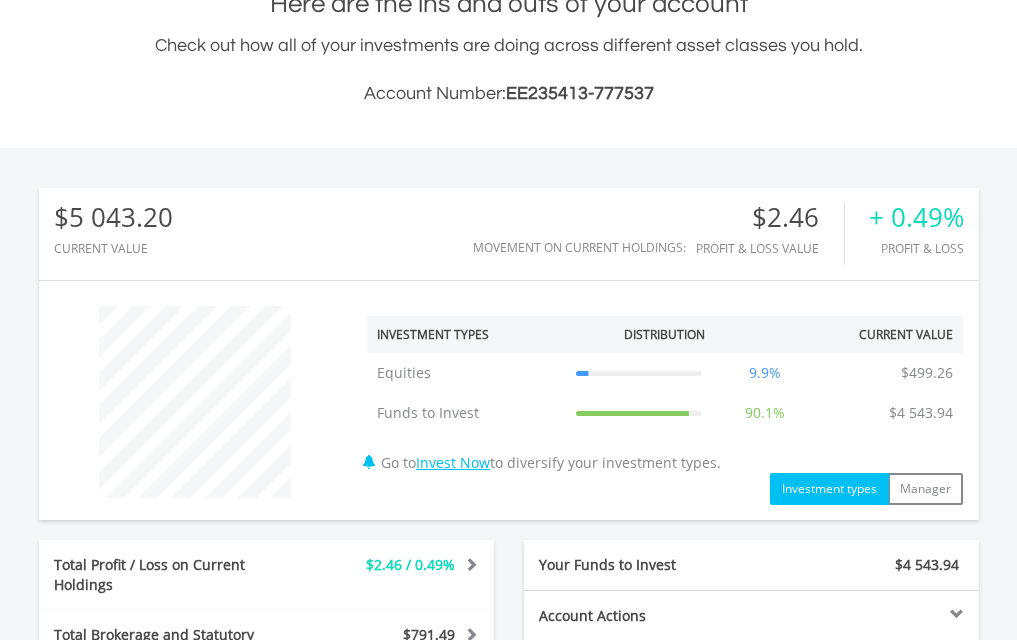 scroll, scrollTop: 496, scrollLeft: 0, axis: vertical 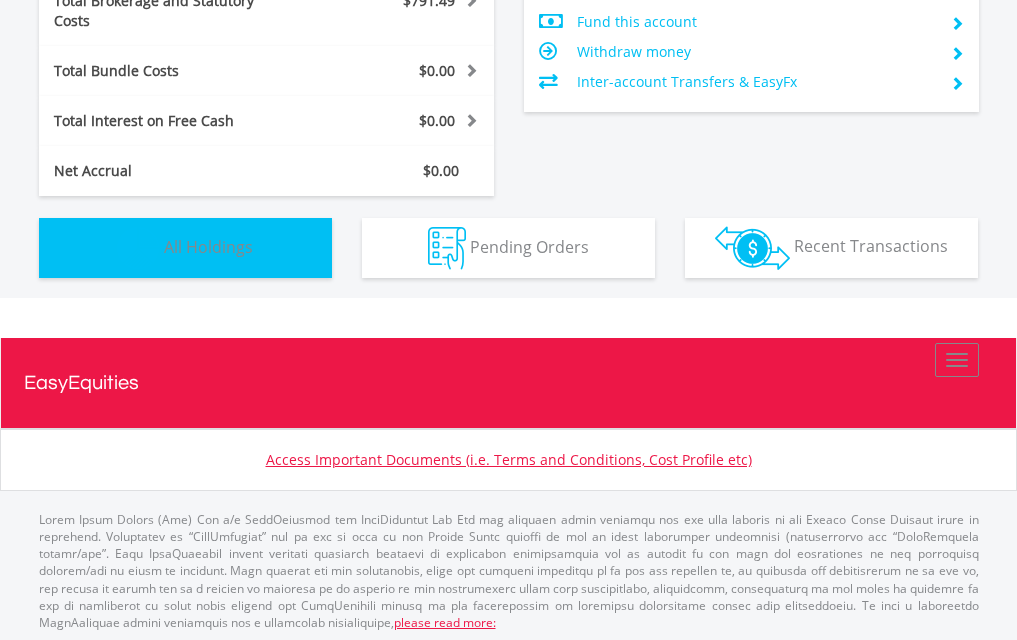 click on "Holdings
All Holdings" at bounding box center [185, 248] 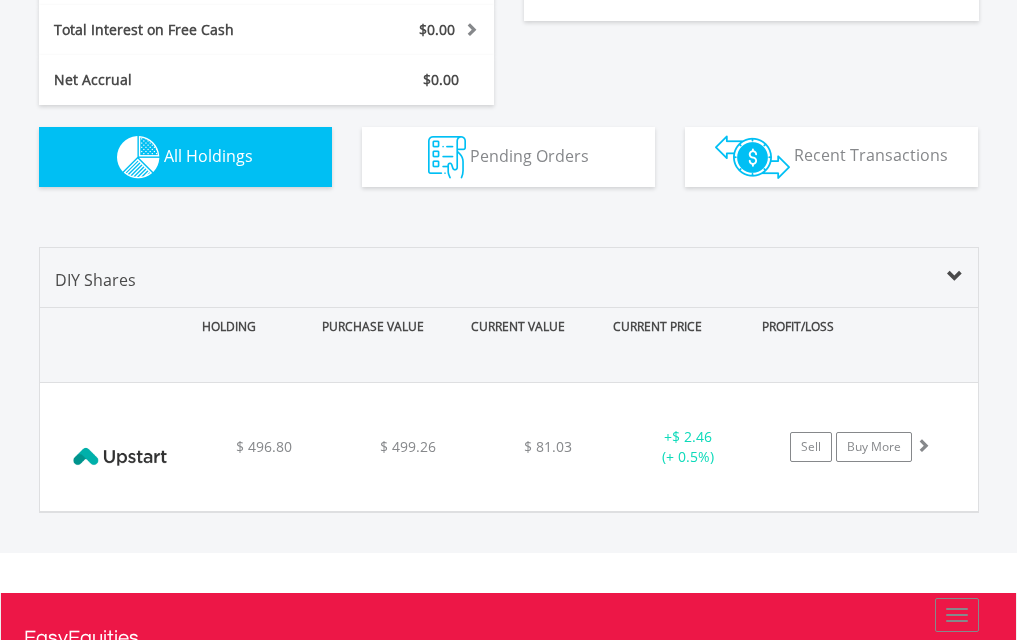 scroll, scrollTop: 1257, scrollLeft: 0, axis: vertical 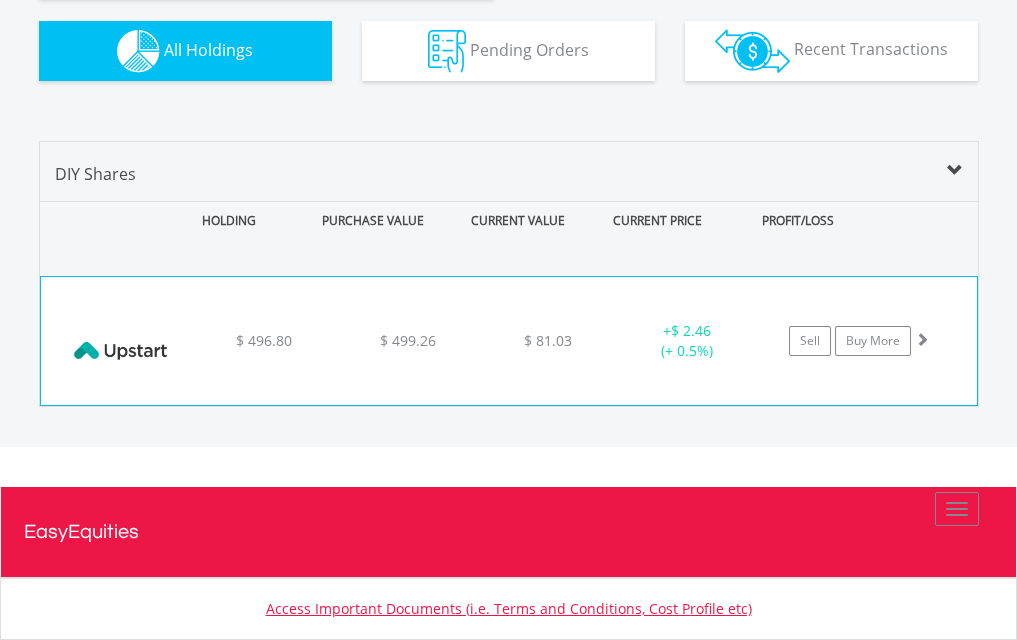 click on "﻿
Upstart Holdings Inc
$ 496.80
$ 499.26
$ 81.03
+  $ 2.46 (+ 0.5%)
Sell
Buy More" at bounding box center (509, 341) 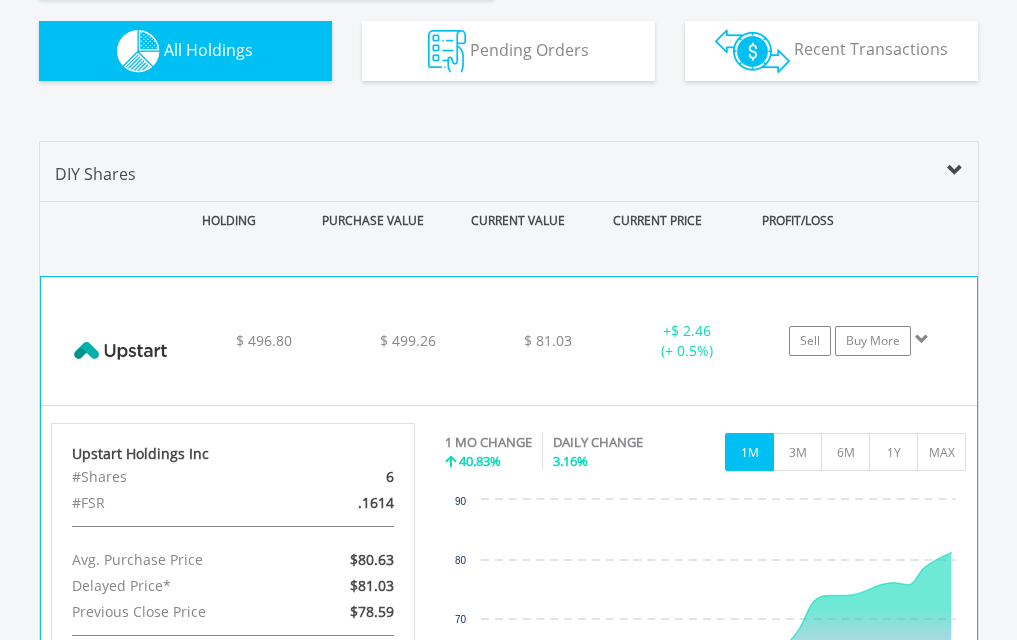 click at bounding box center [121, 351] 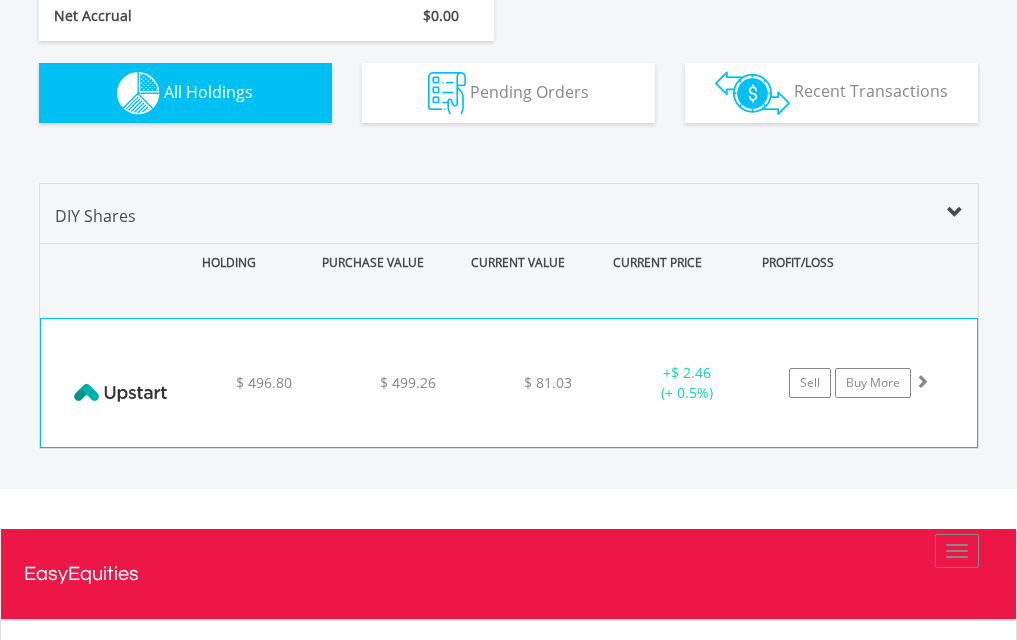scroll, scrollTop: 1272, scrollLeft: 0, axis: vertical 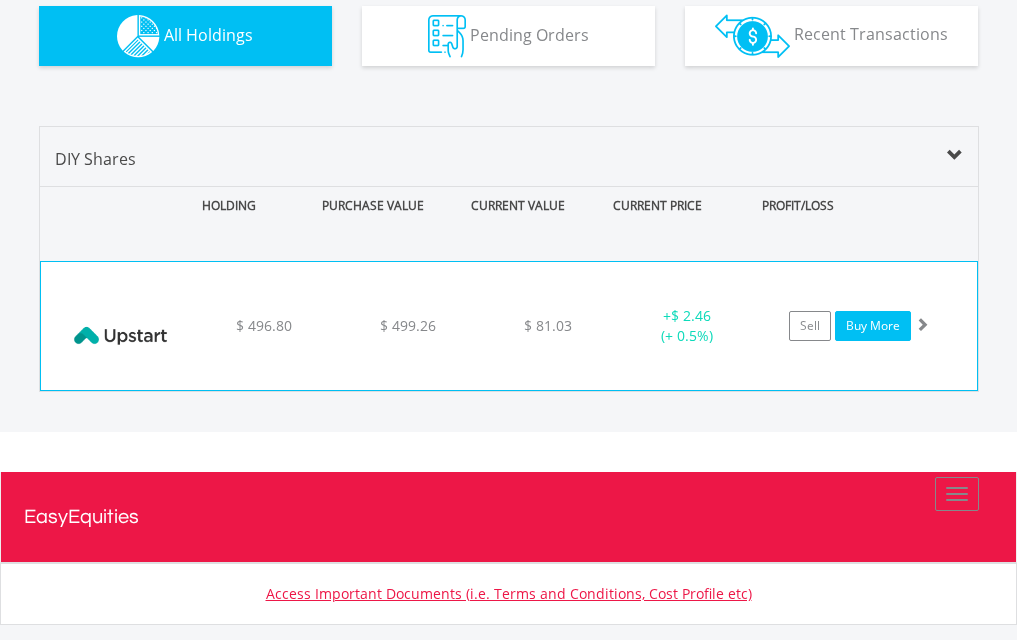 click on "Buy More" at bounding box center [873, 326] 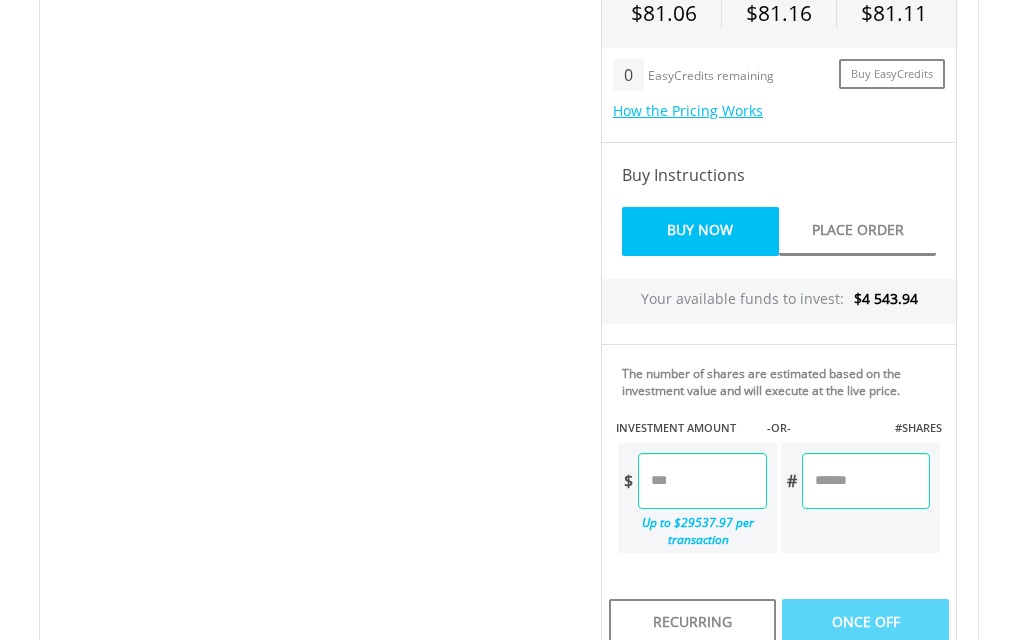 scroll, scrollTop: 848, scrollLeft: 0, axis: vertical 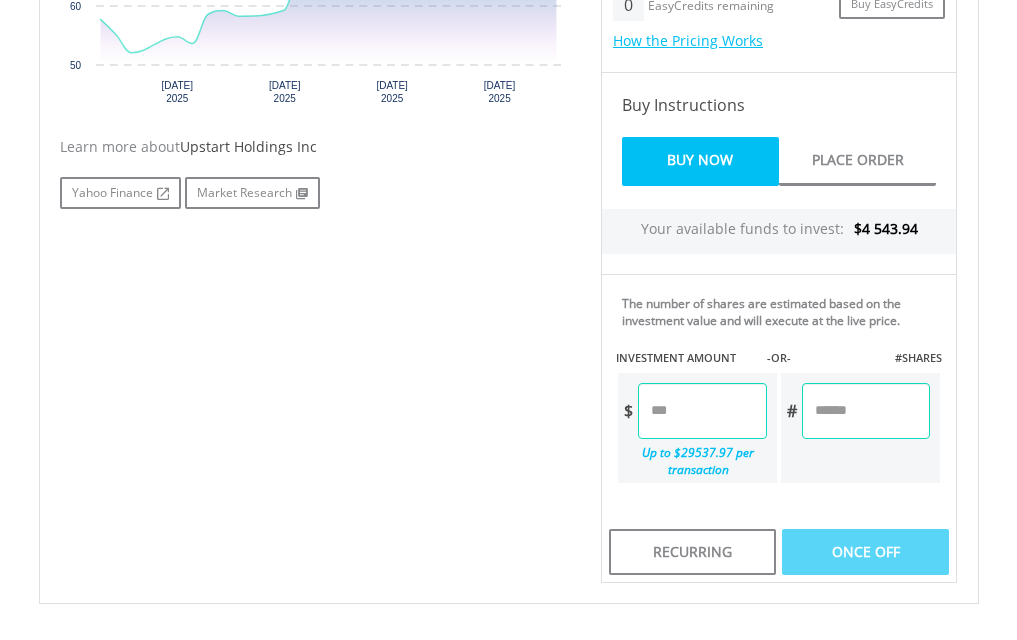 click at bounding box center (702, 411) 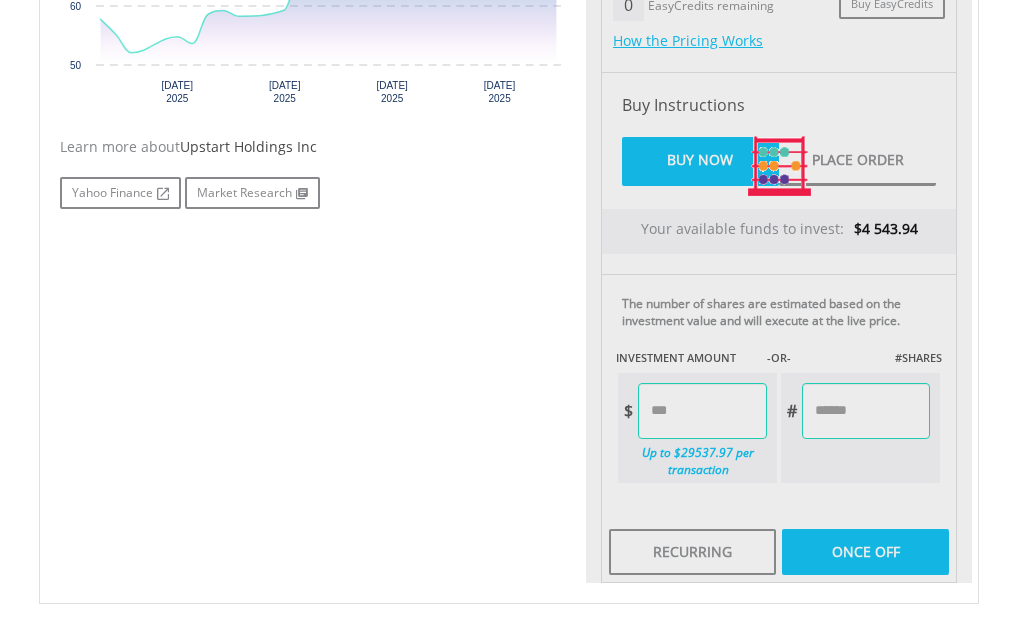 type on "*******" 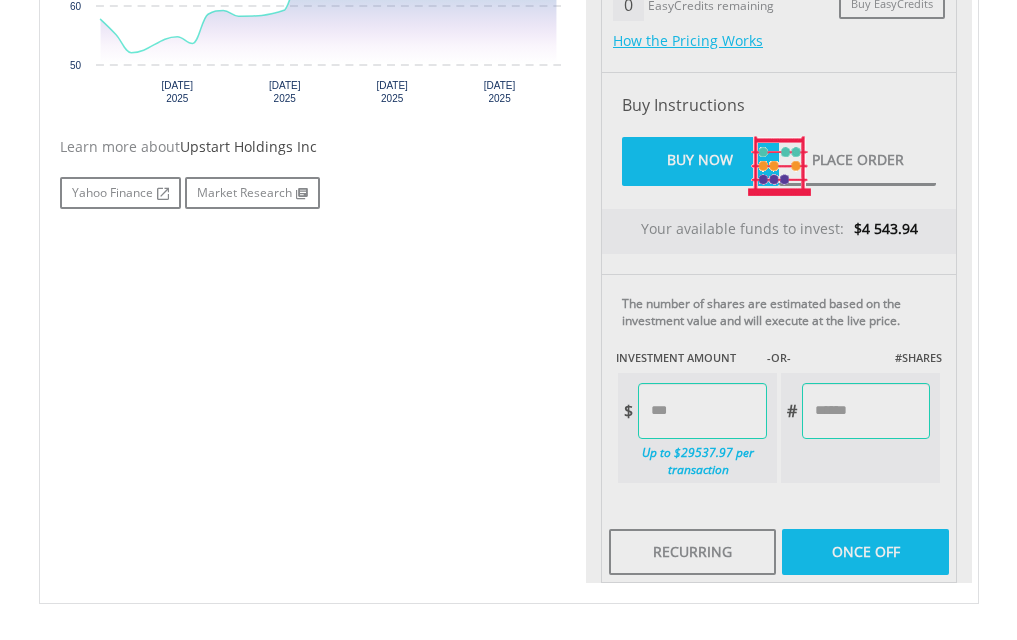 type on "*******" 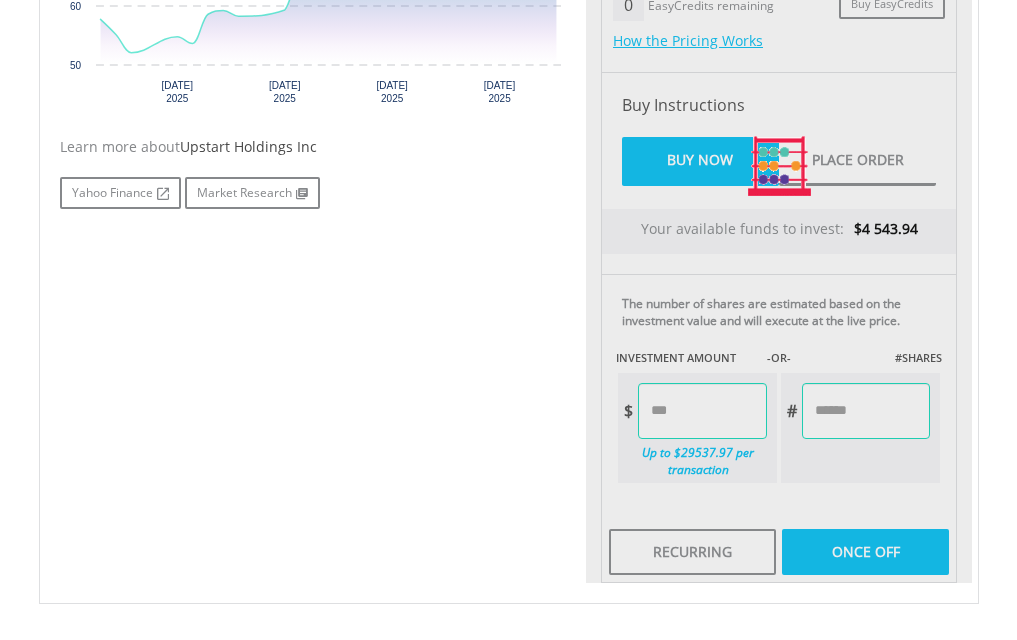 click on "Last Updated Price:
15-min. Delay*
Price Update Cost:
1
Credits
Request A Price Update
Request Update
SELLING AT (BID)
BUYING AT                     (ASK)
LAST PRICE
$81.06
$81.16
$81.11
0
$" at bounding box center [779, 166] 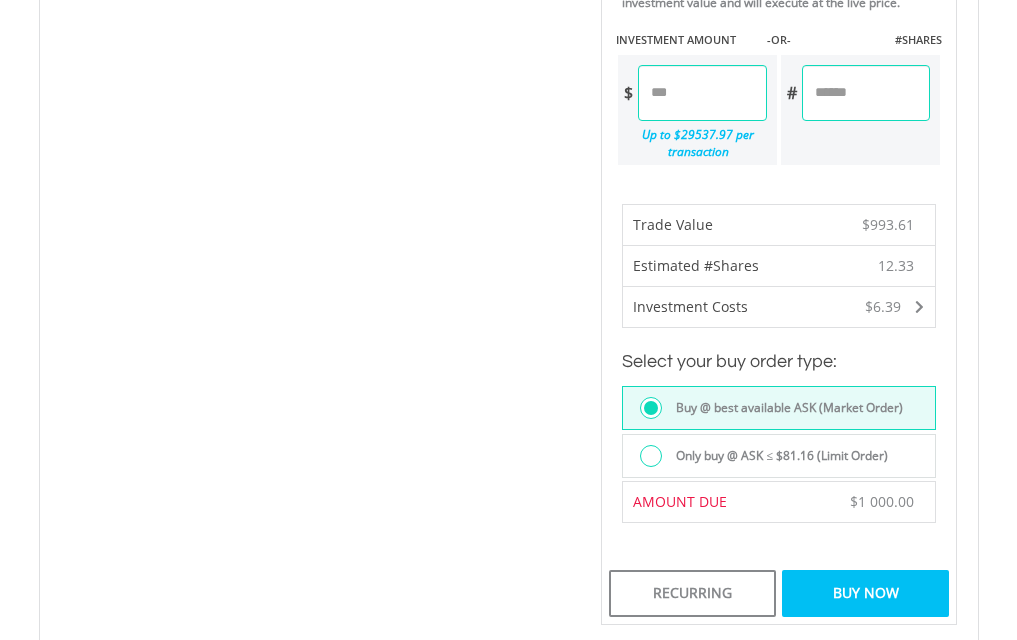 scroll, scrollTop: 1272, scrollLeft: 0, axis: vertical 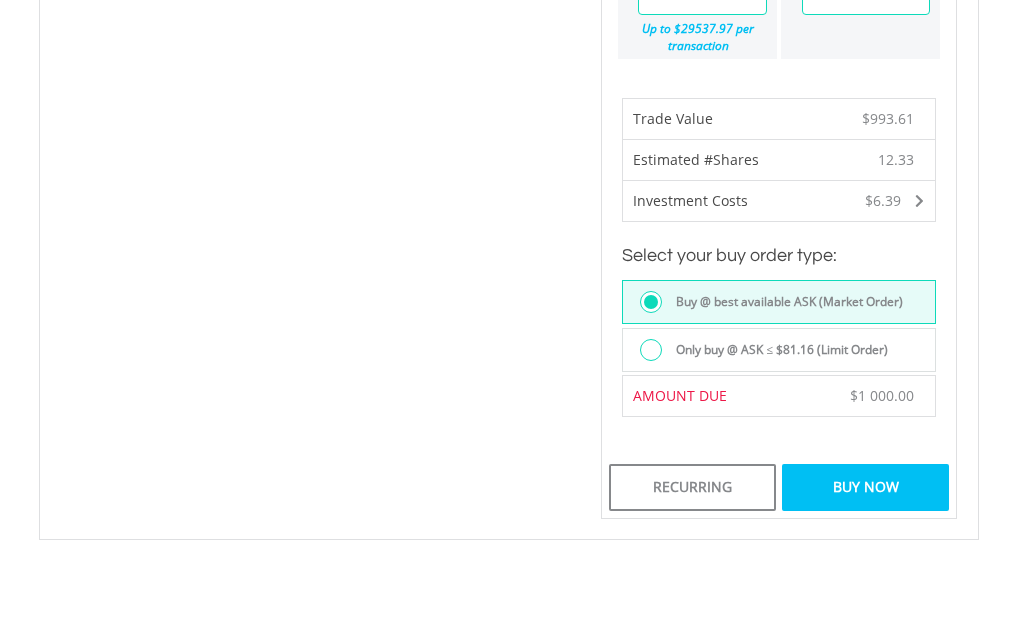 click on "Buy Now" at bounding box center (866, 487) 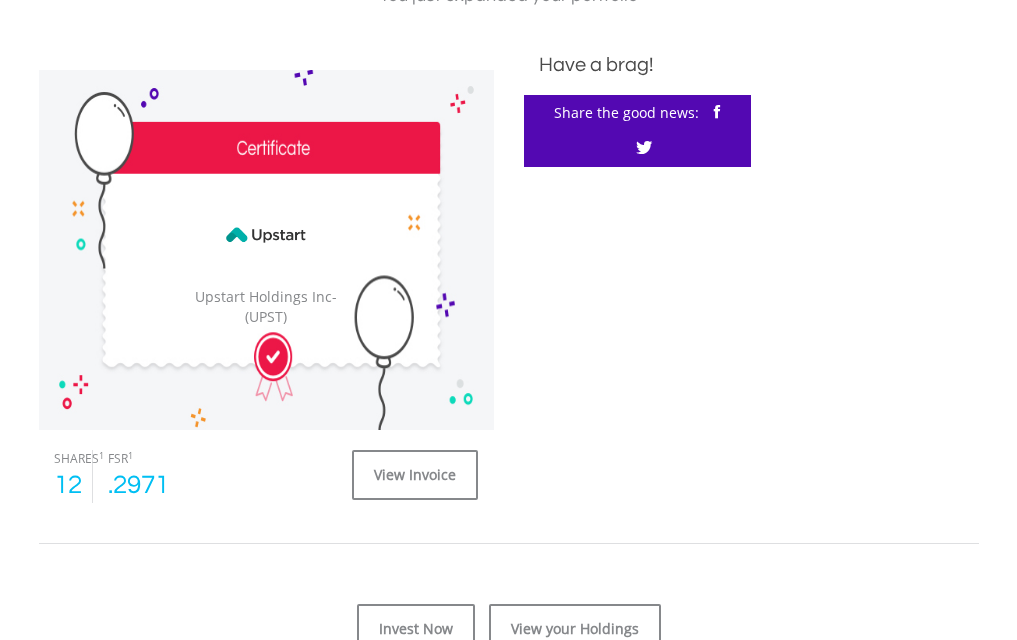 scroll, scrollTop: 742, scrollLeft: 0, axis: vertical 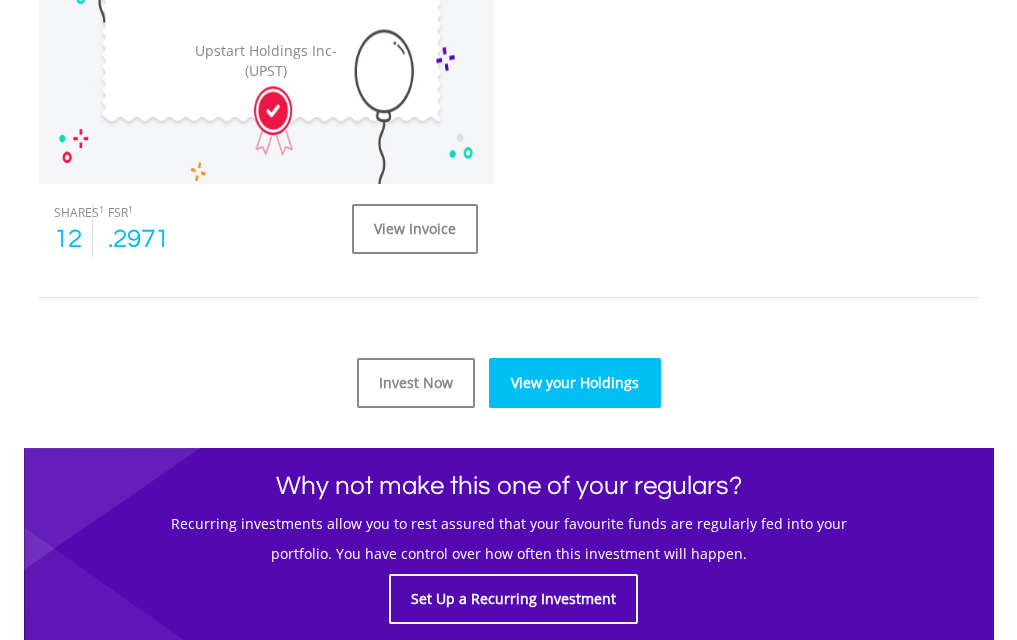 click on "View your Holdings" at bounding box center (575, 383) 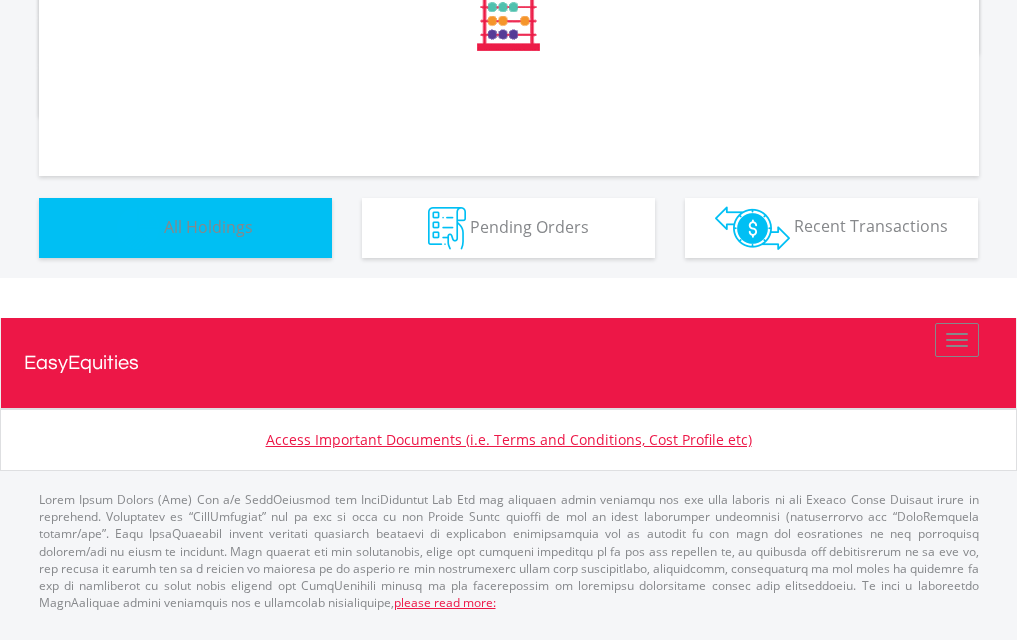 click on "Holdings
All Holdings" at bounding box center (185, 228) 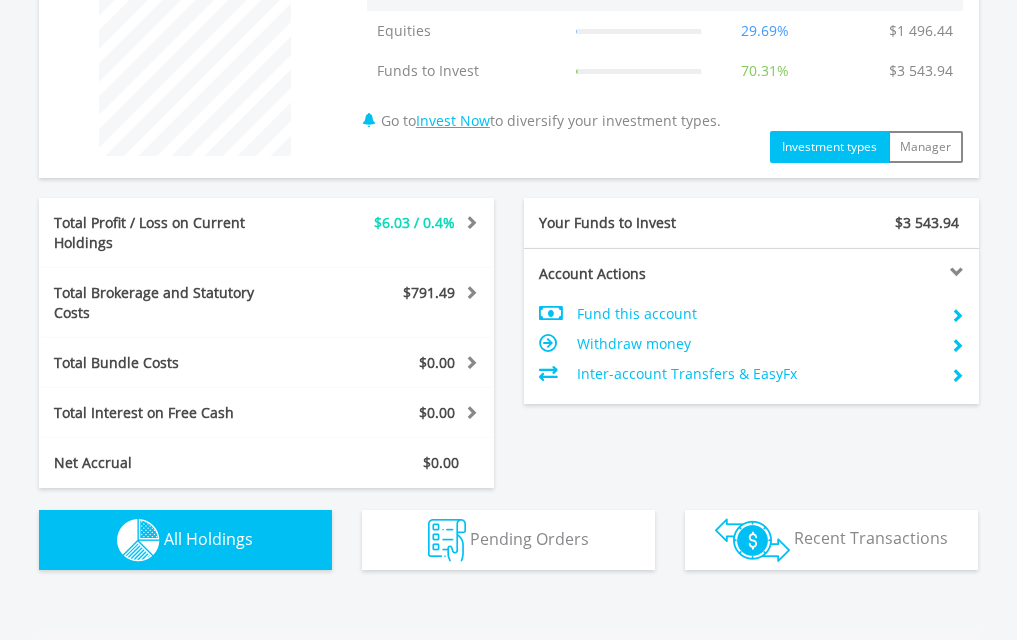 scroll, scrollTop: 1140, scrollLeft: 0, axis: vertical 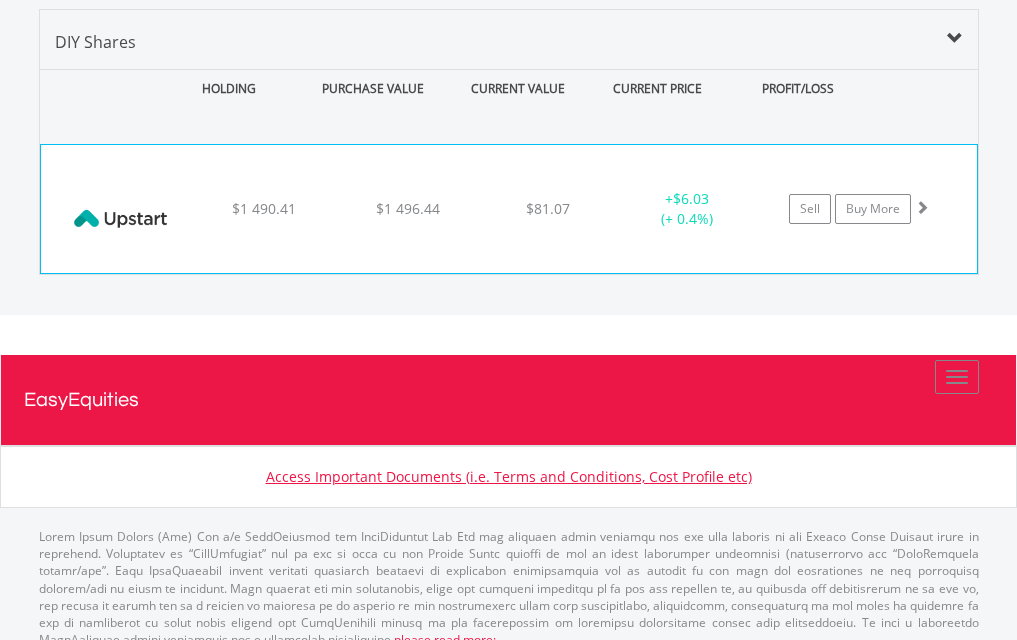 click on "﻿
Upstart Holdings Inc
$1 490.41
$1 496.44
$81.07
+  $6.03 (+ 0.4%)
Sell
Buy More" at bounding box center [509, 209] 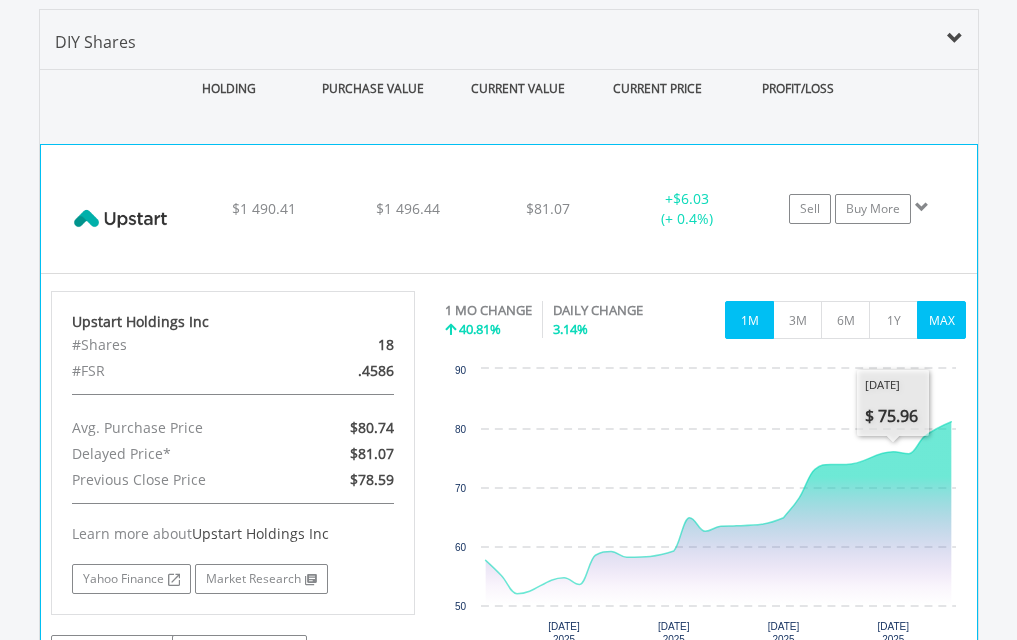 click on "MAX" at bounding box center (941, 320) 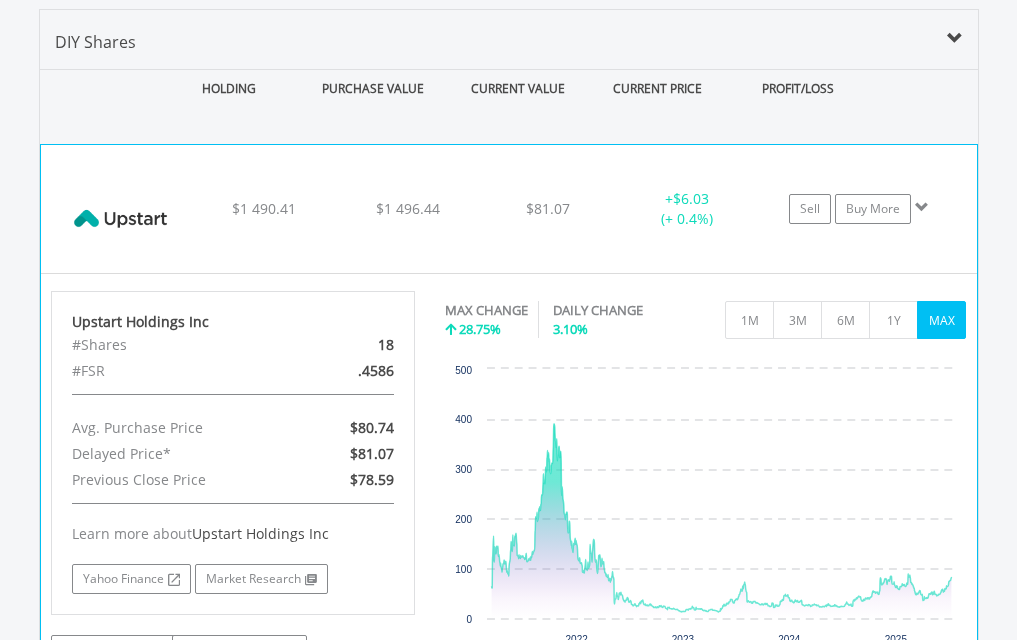 click at bounding box center (121, 219) 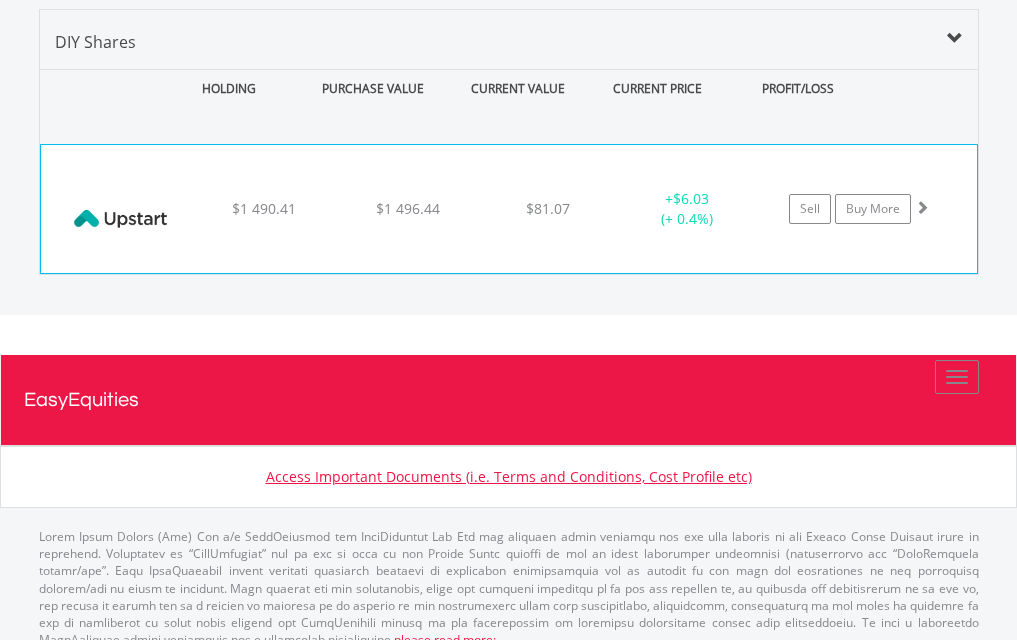 click at bounding box center [121, 219] 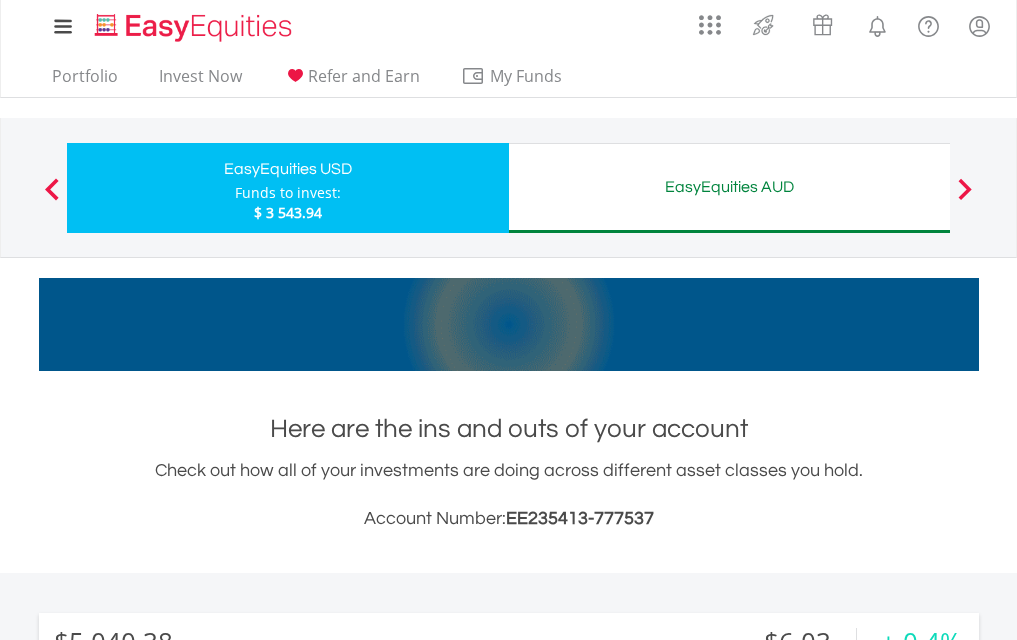 scroll, scrollTop: 0, scrollLeft: 0, axis: both 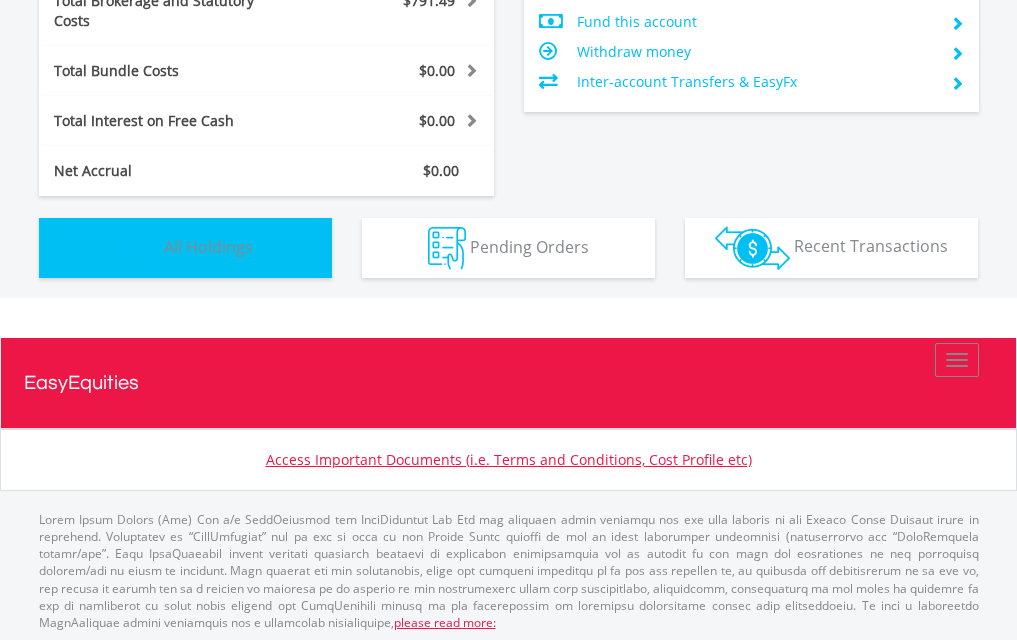 click on "Holdings
All Holdings" at bounding box center (185, 248) 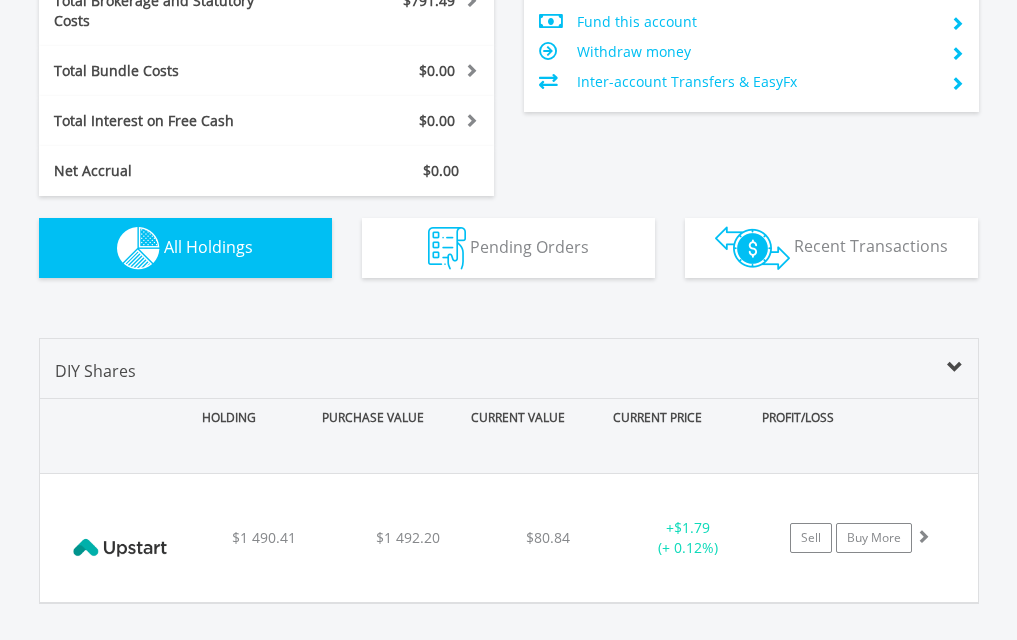 scroll, scrollTop: 1363, scrollLeft: 0, axis: vertical 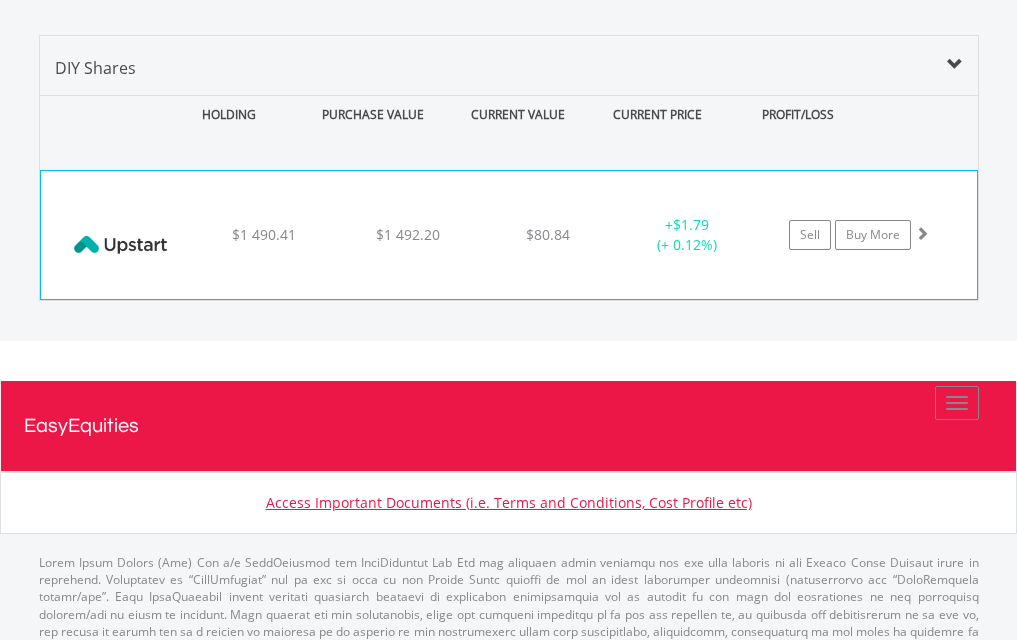 click on "﻿
Upstart Holdings Inc
$1 490.41
$1 492.20
$80.84
+  $1.79 (+ 0.12%)
Sell
Buy More" at bounding box center (509, 235) 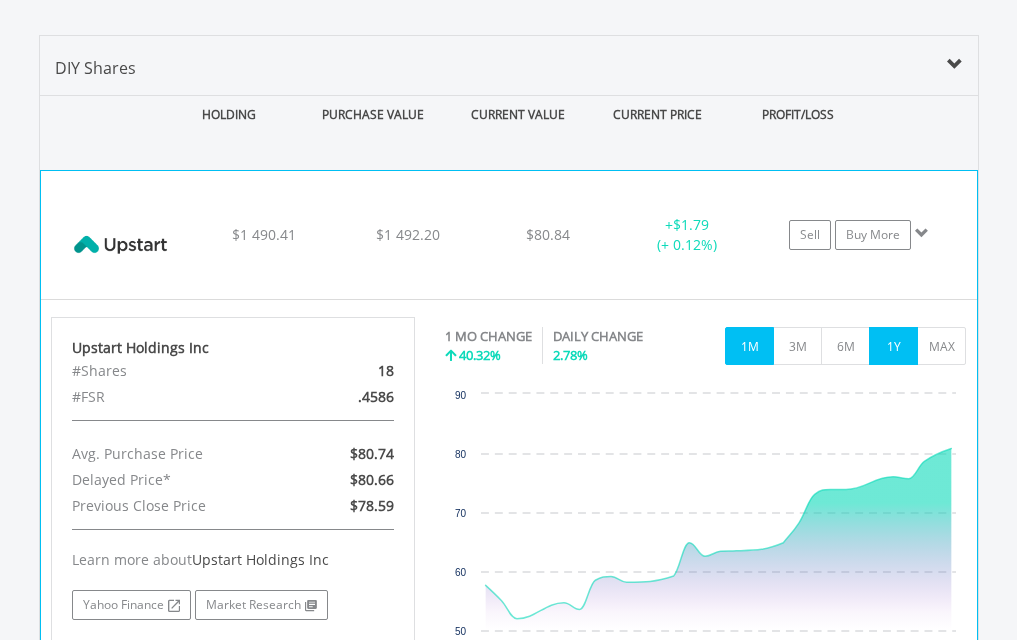 click on "1Y" at bounding box center (893, 346) 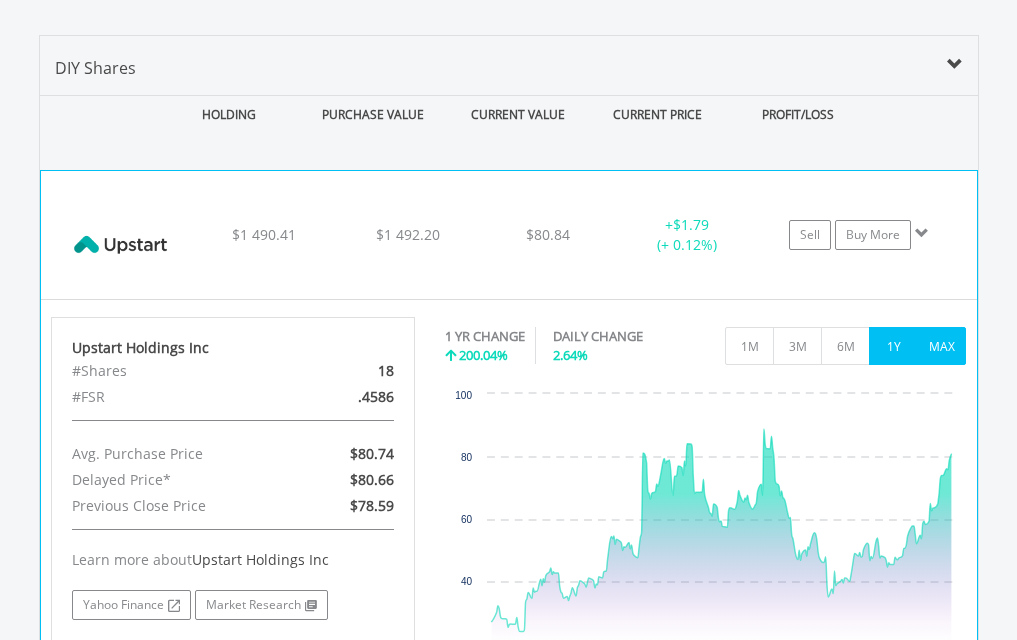 click on "MAX" at bounding box center [941, 346] 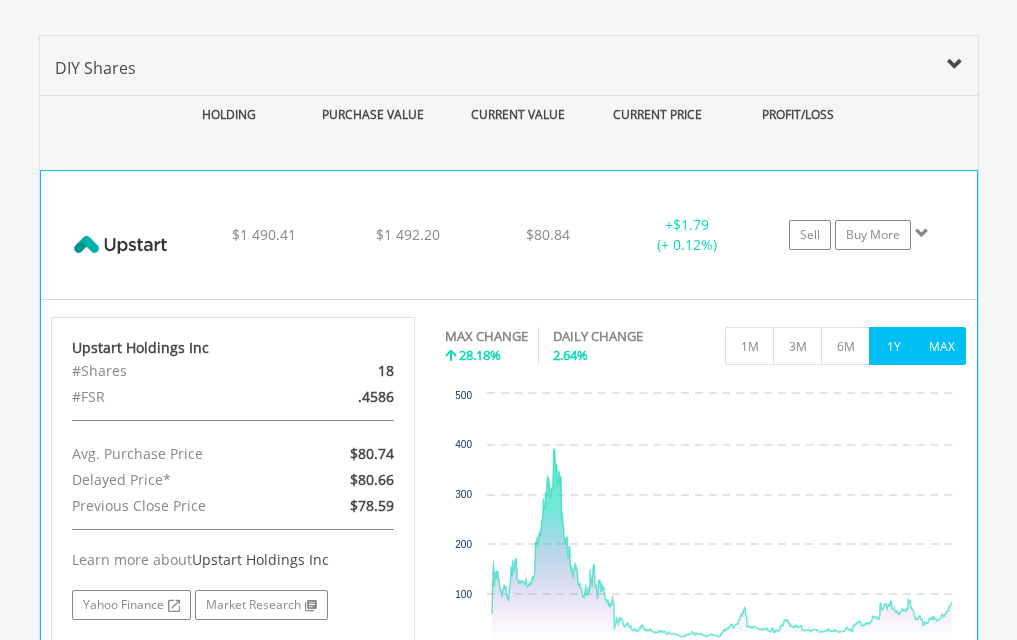 click on "1Y" at bounding box center (893, 346) 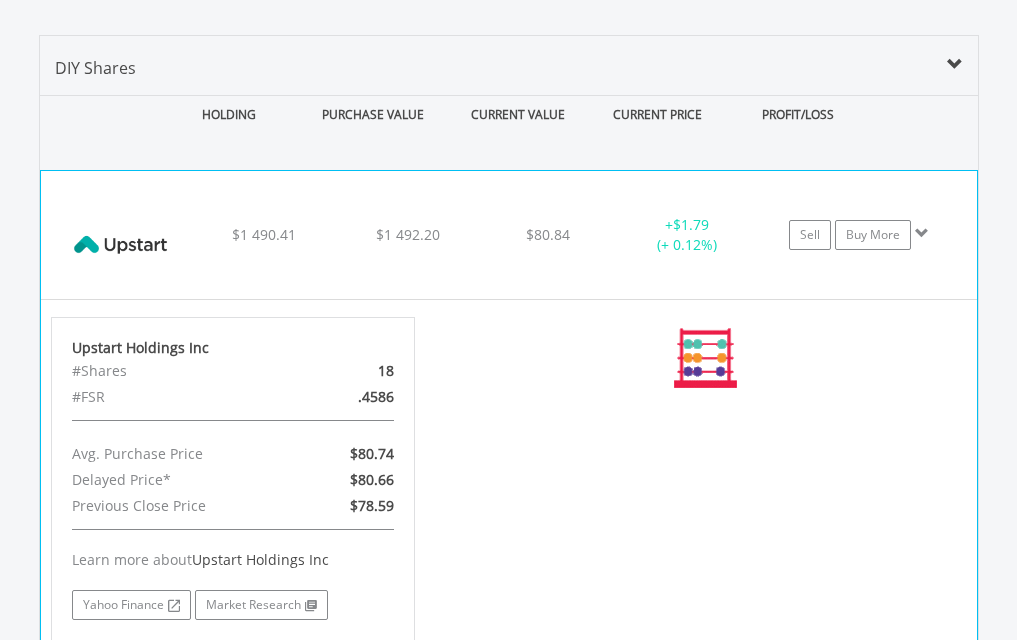 click on "No chart available.
MAX CHANGE
28.18%
DAILY CHANGE
2.64%
1M
3M
6M
1Y
MAX
Chart Chart with 1128 data points. 0" at bounding box center (706, 358) 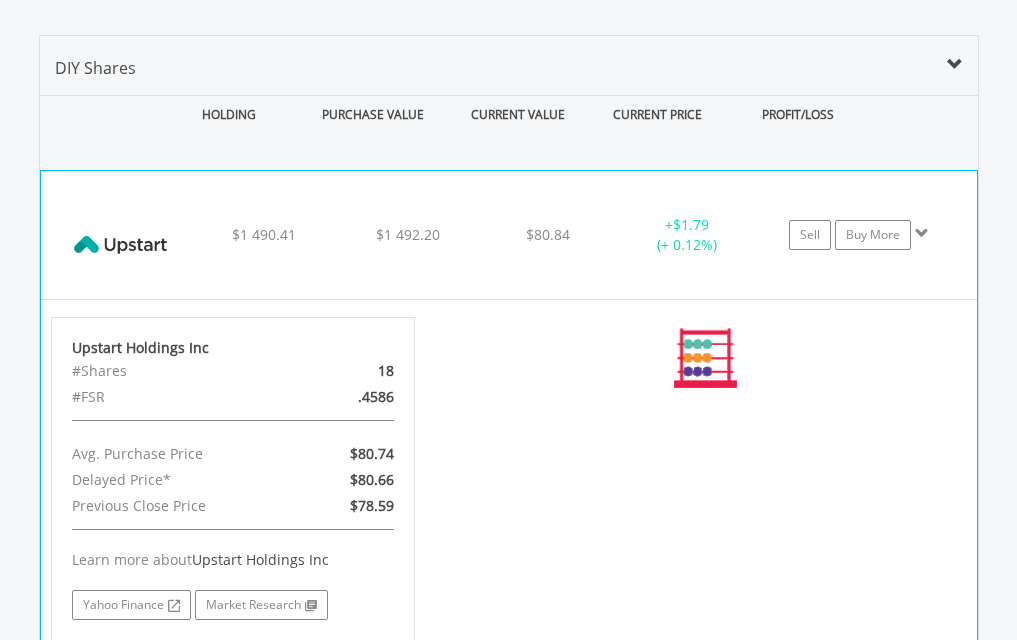 click on "No chart available.
MAX CHANGE
28.18%
DAILY CHANGE
2.64%
1M
3M
6M
1Y
MAX
Chart Chart with 1128 data points. 0" at bounding box center (706, 358) 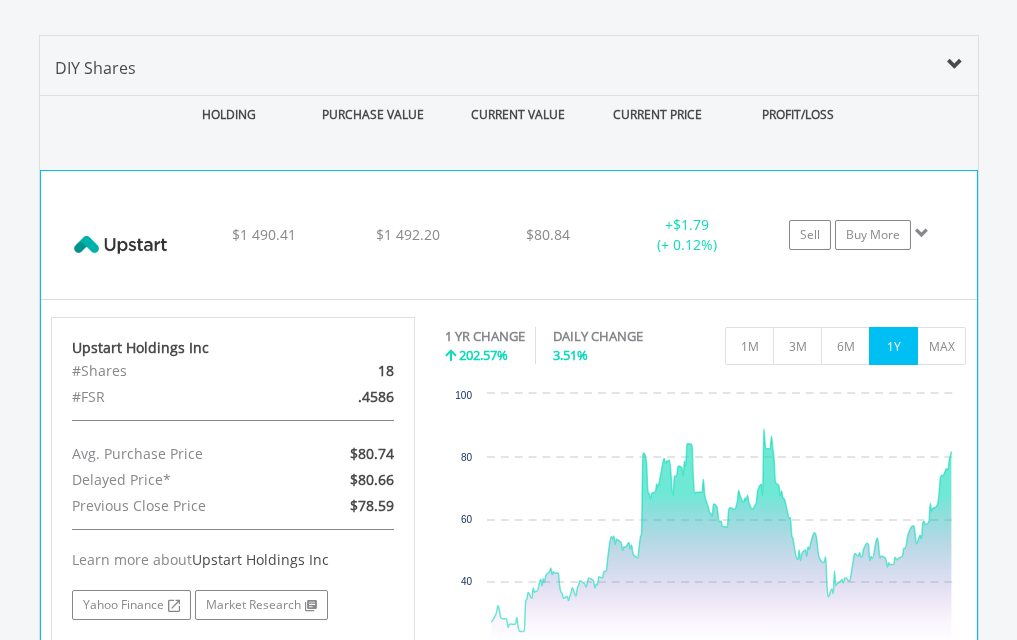 click at bounding box center (121, 245) 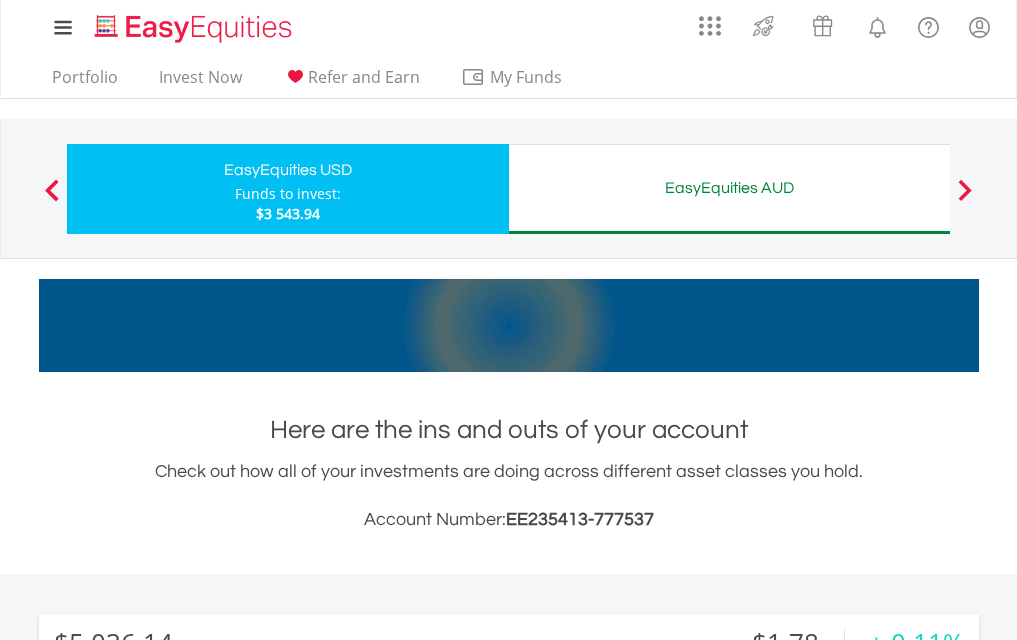 scroll, scrollTop: 0, scrollLeft: 0, axis: both 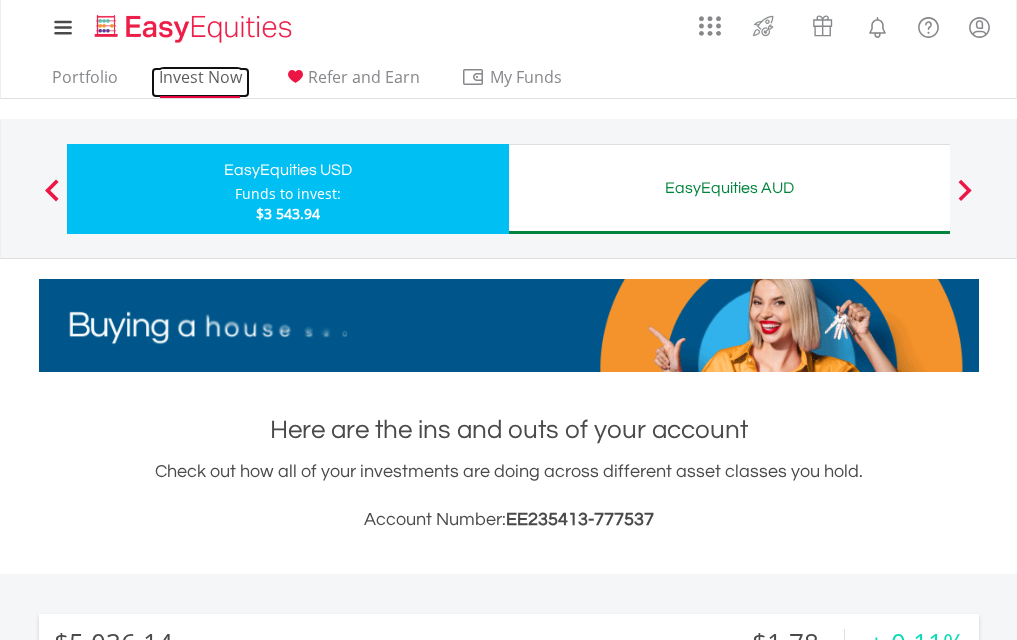 click on "Invest Now" at bounding box center [200, 82] 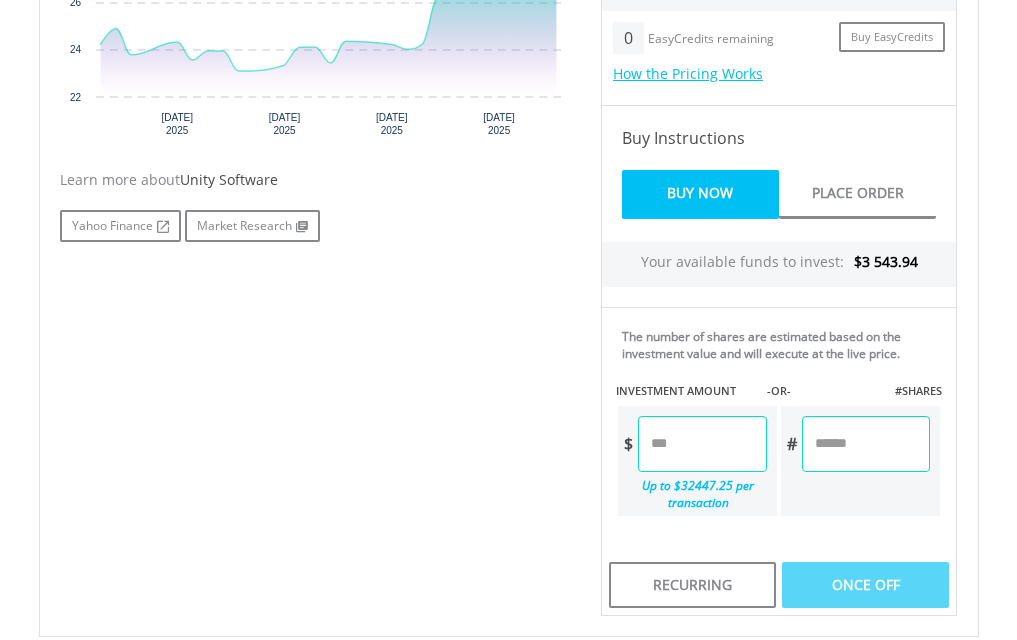scroll, scrollTop: 848, scrollLeft: 0, axis: vertical 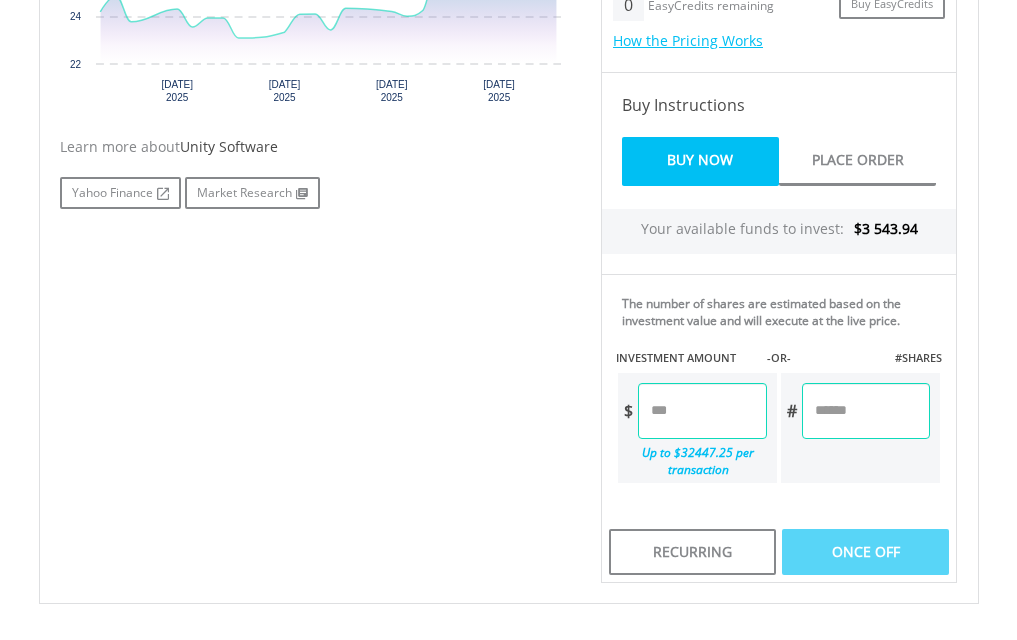 click at bounding box center (702, 411) 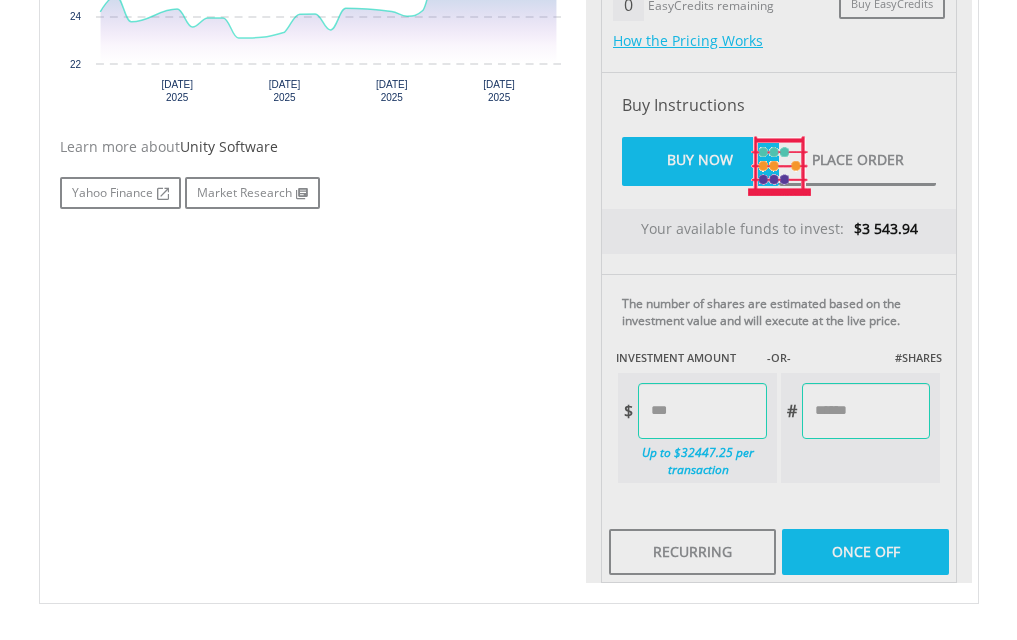type on "******" 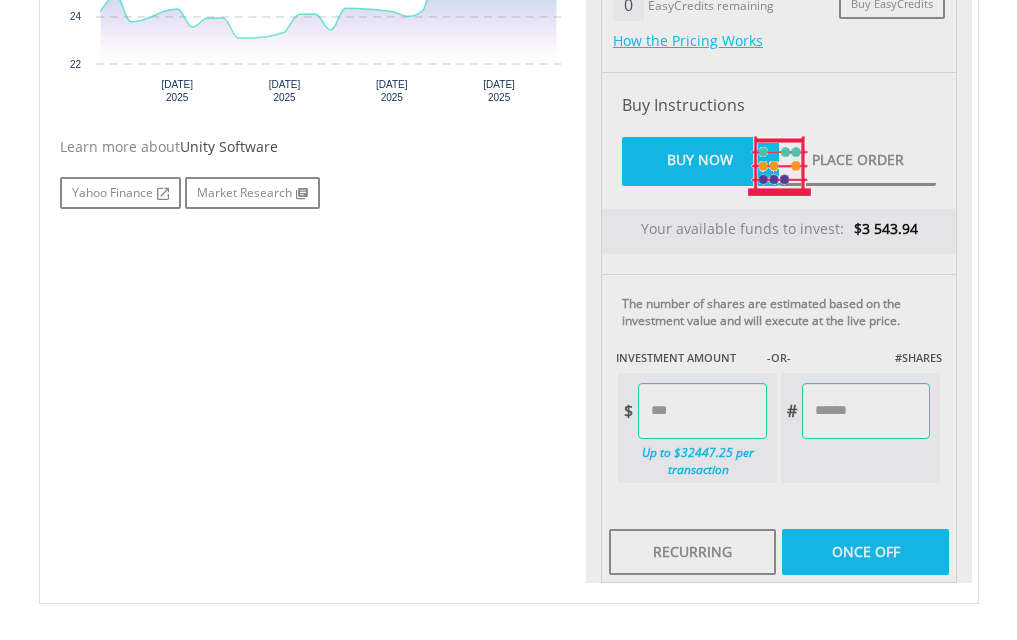type on "******" 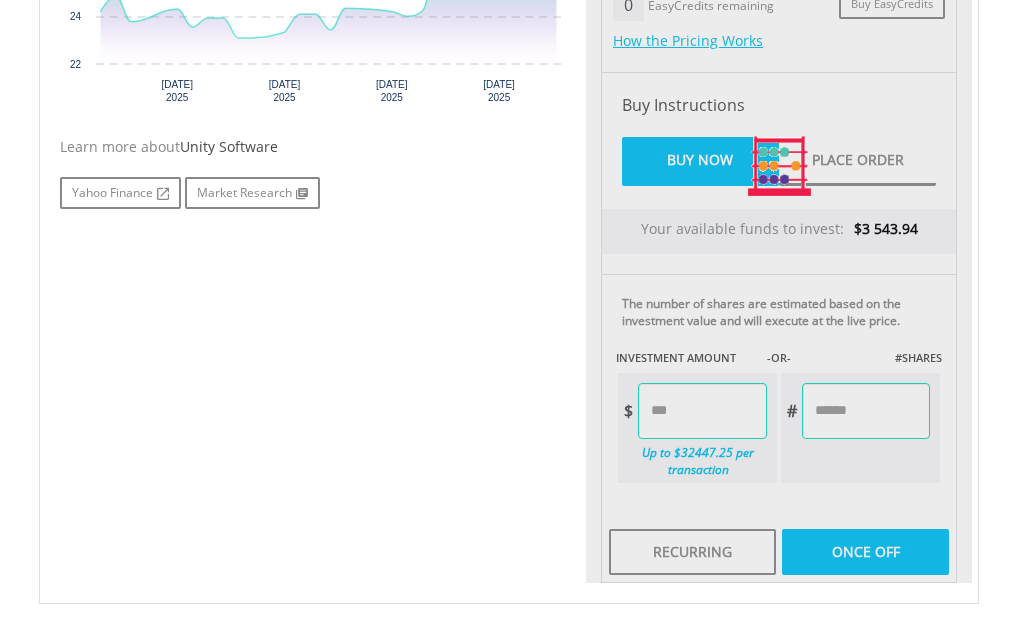 click on "Last Updated Price:
15-min. Delay*
Price Update Cost:
1
Credits
Request A Price Update
Request Update
SELLING AT (BID)
BUYING AT                     (ASK)
LAST PRICE
$29.69
$29.70
$29.70
0
$" at bounding box center [779, 166] 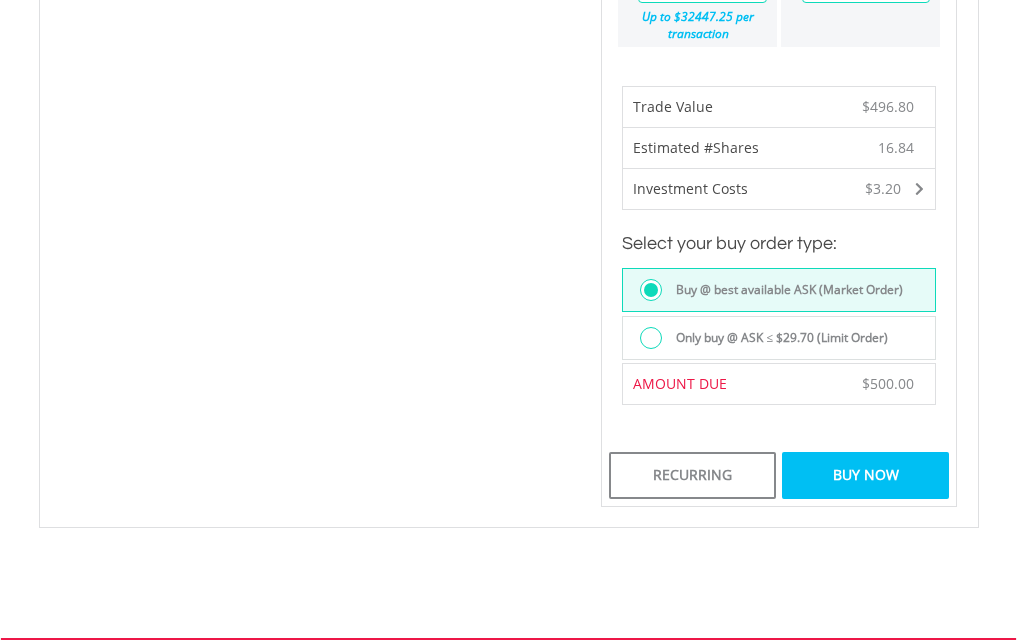 scroll, scrollTop: 1378, scrollLeft: 0, axis: vertical 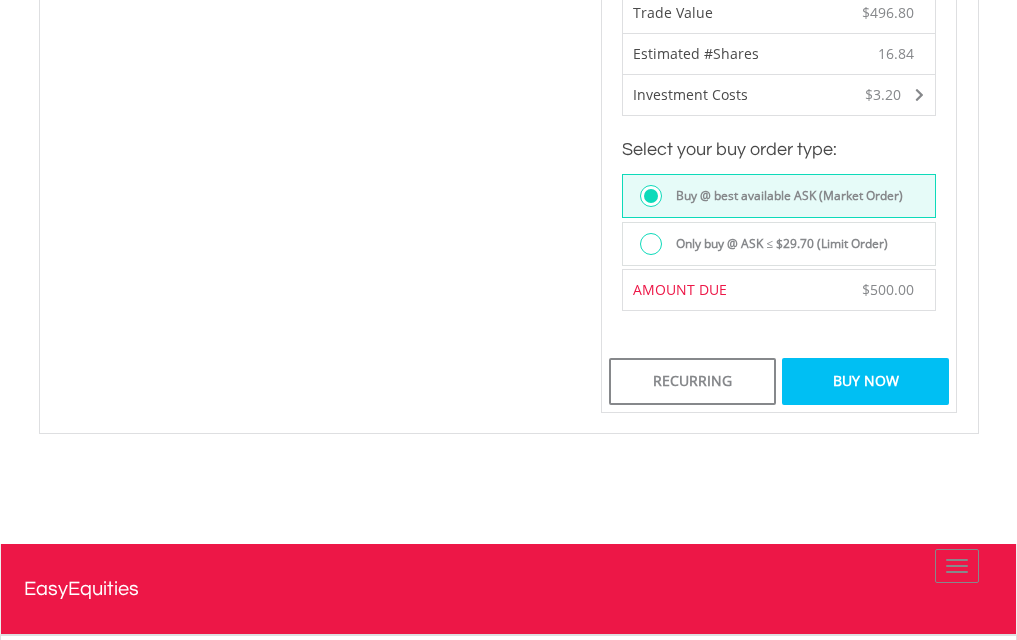 drag, startPoint x: 870, startPoint y: 317, endPoint x: 904, endPoint y: 269, distance: 58.821766 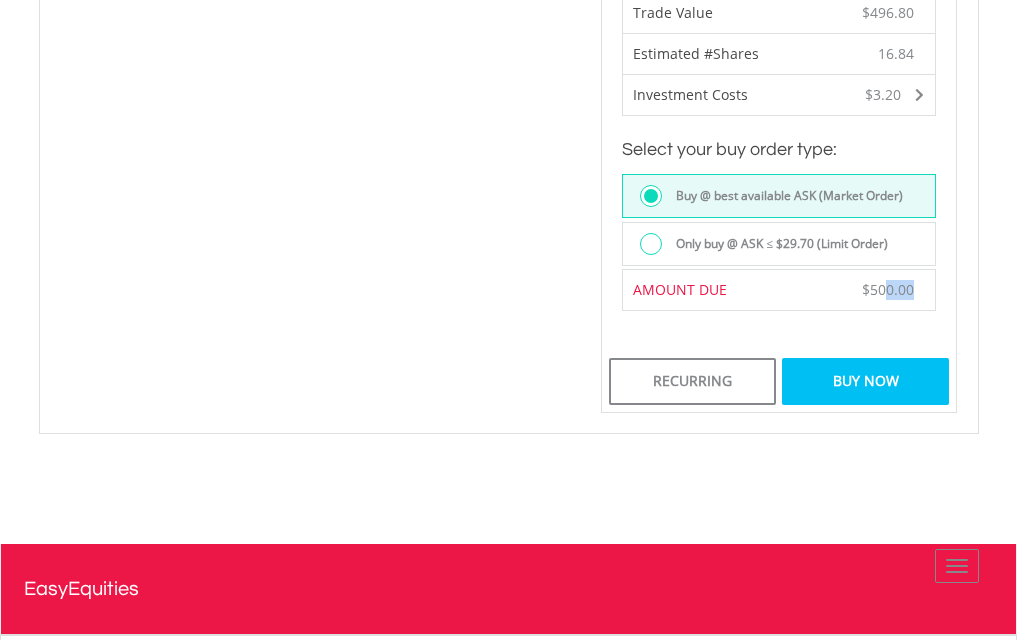 click on "Buy Now" at bounding box center [866, 381] 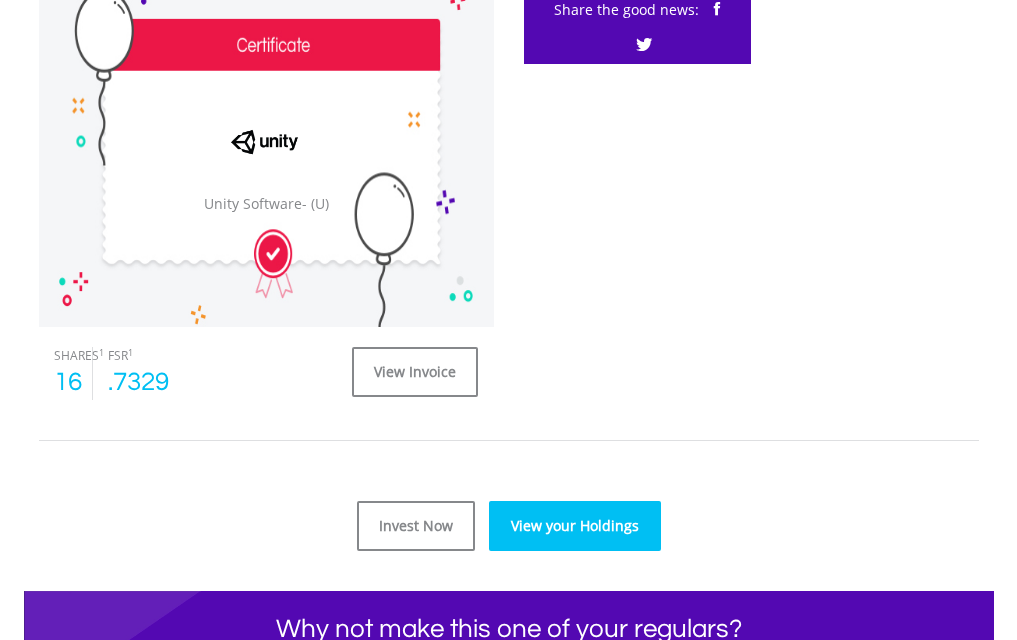 scroll, scrollTop: 636, scrollLeft: 0, axis: vertical 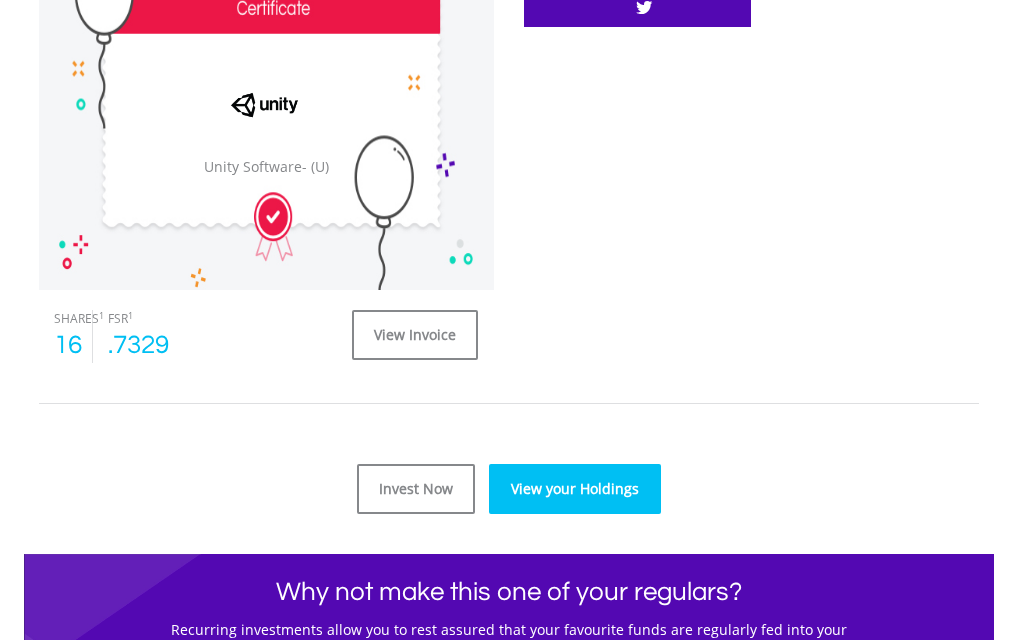 click on "View your Holdings" at bounding box center [575, 489] 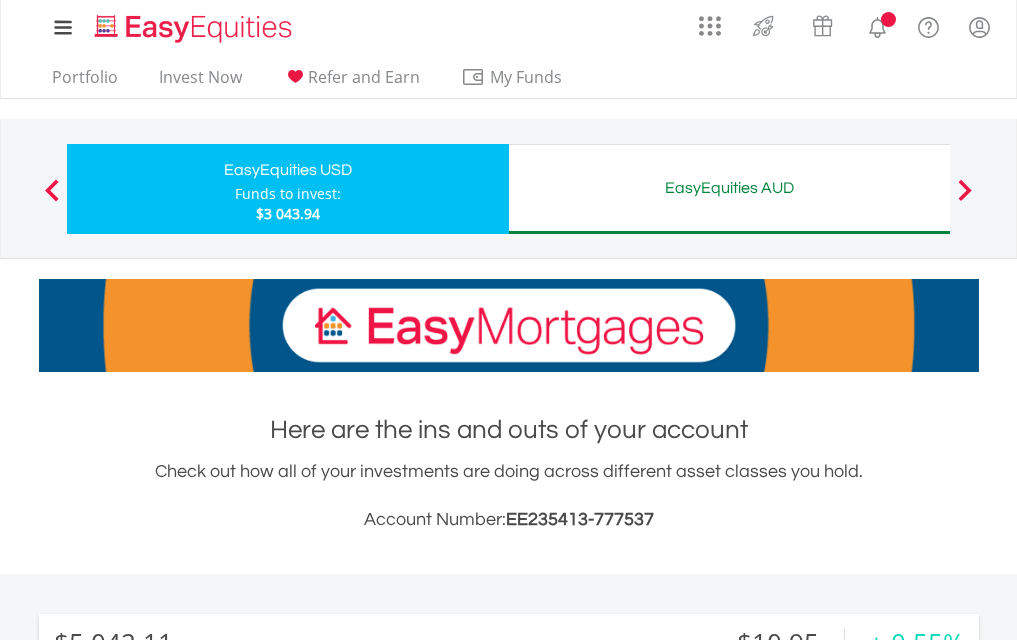 scroll, scrollTop: 1060, scrollLeft: 0, axis: vertical 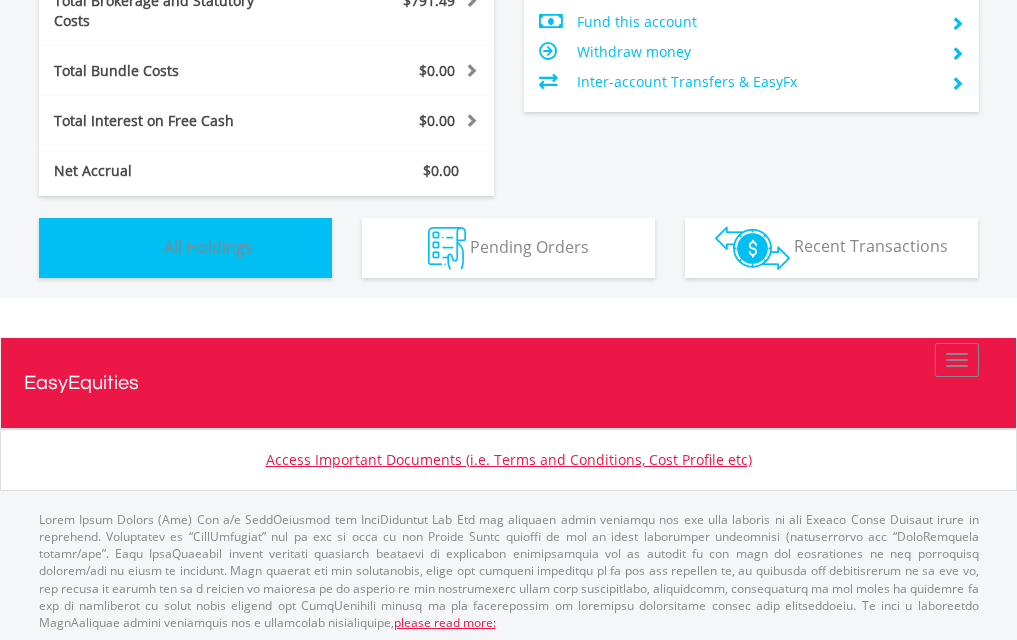 click on "All Holdings" at bounding box center [208, 246] 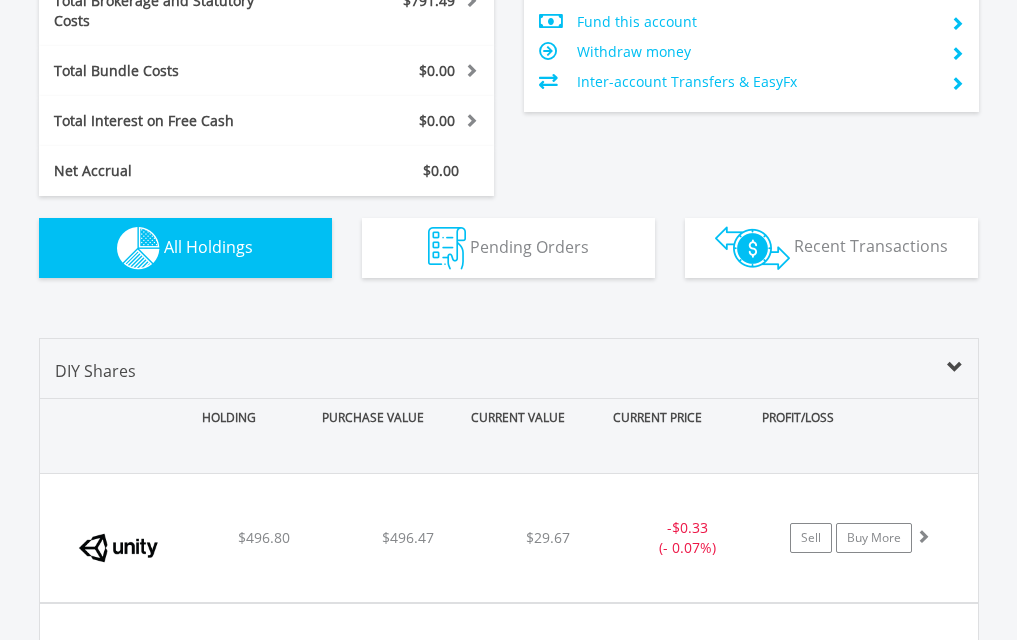 scroll, scrollTop: 1397, scrollLeft: 0, axis: vertical 